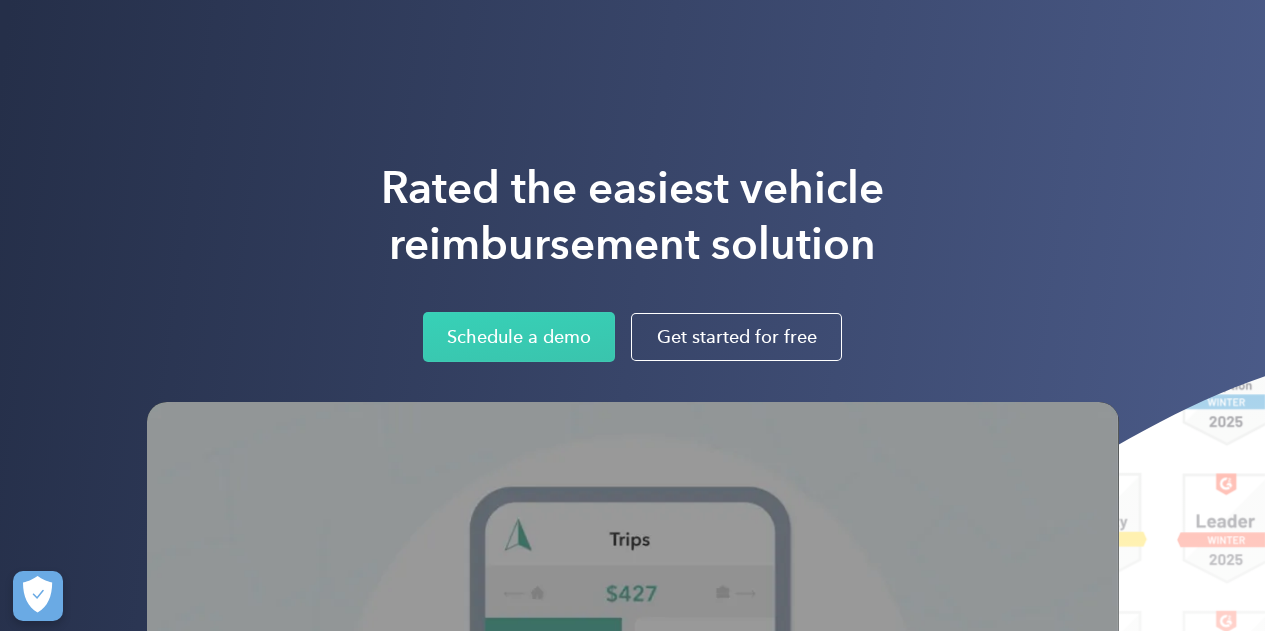 scroll, scrollTop: 0, scrollLeft: 0, axis: both 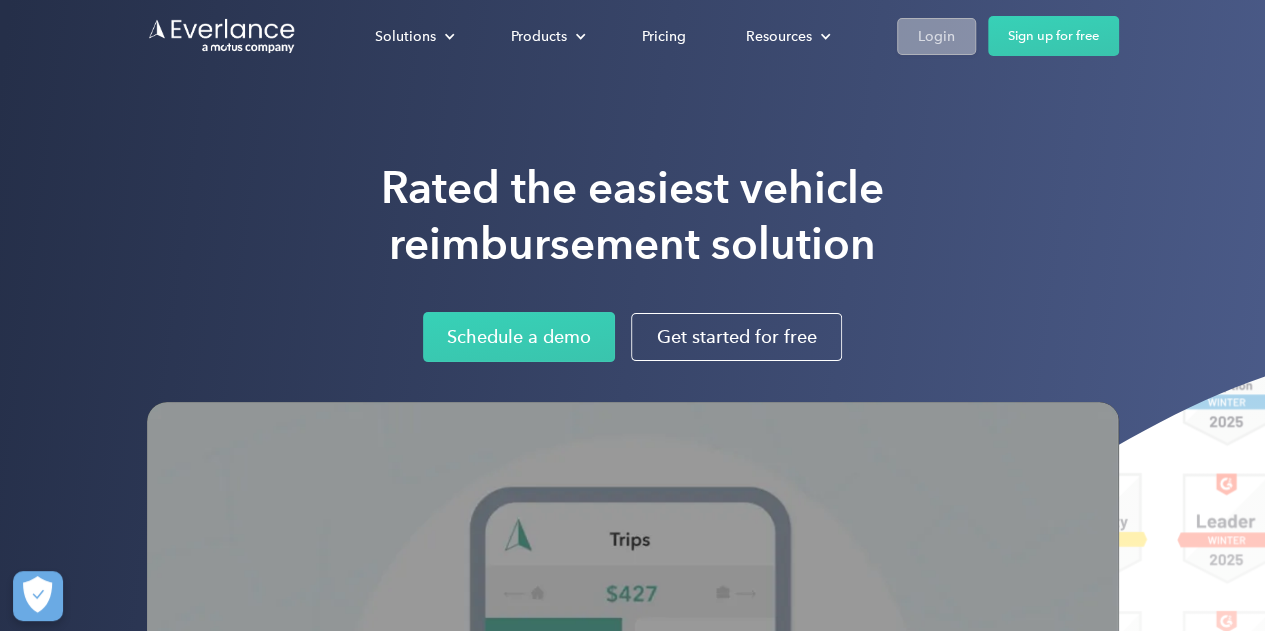 click on "Login" at bounding box center (936, 36) 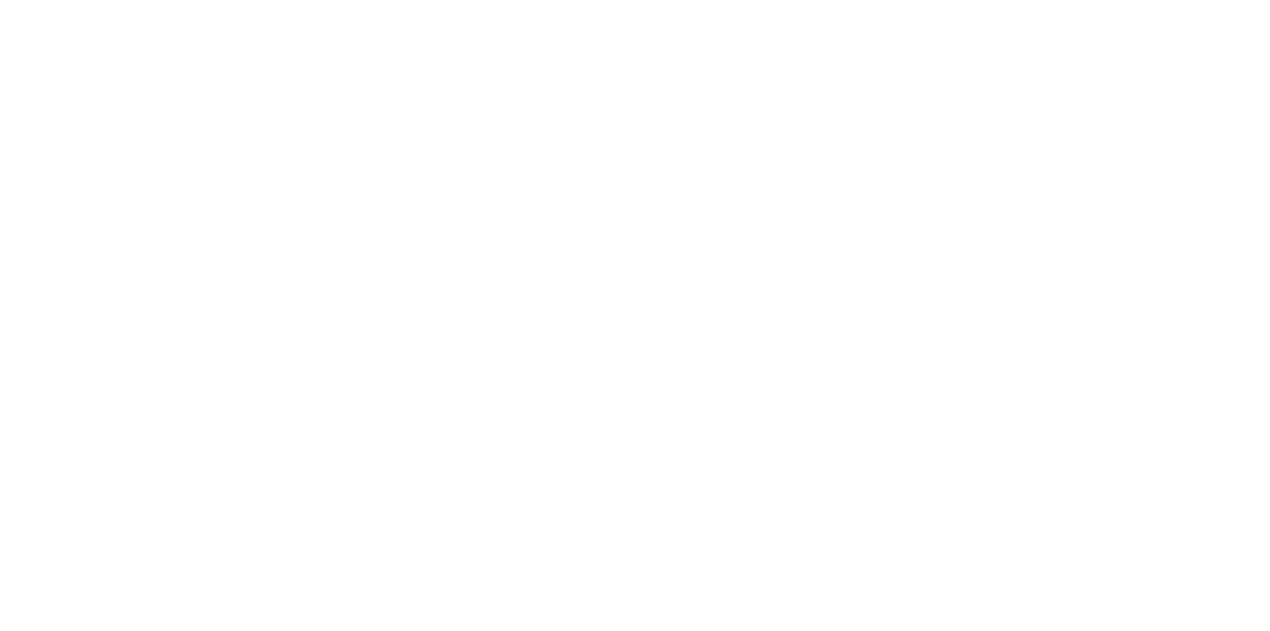 scroll, scrollTop: 0, scrollLeft: 0, axis: both 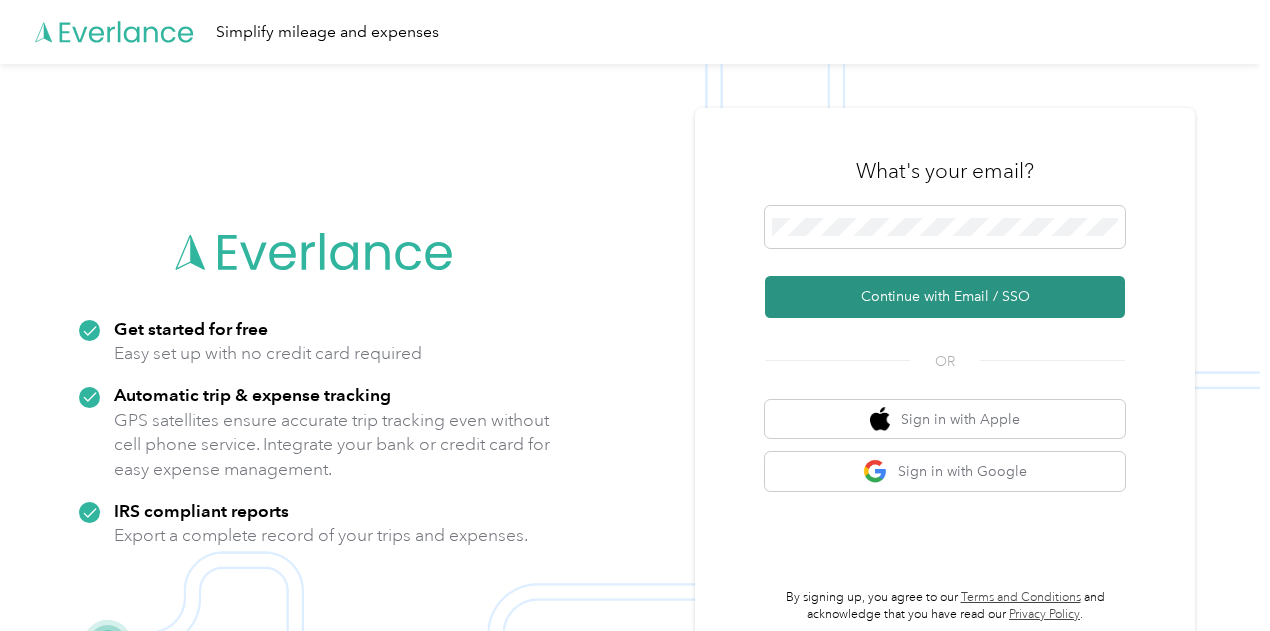 click on "Continue with Email / SSO" at bounding box center [945, 297] 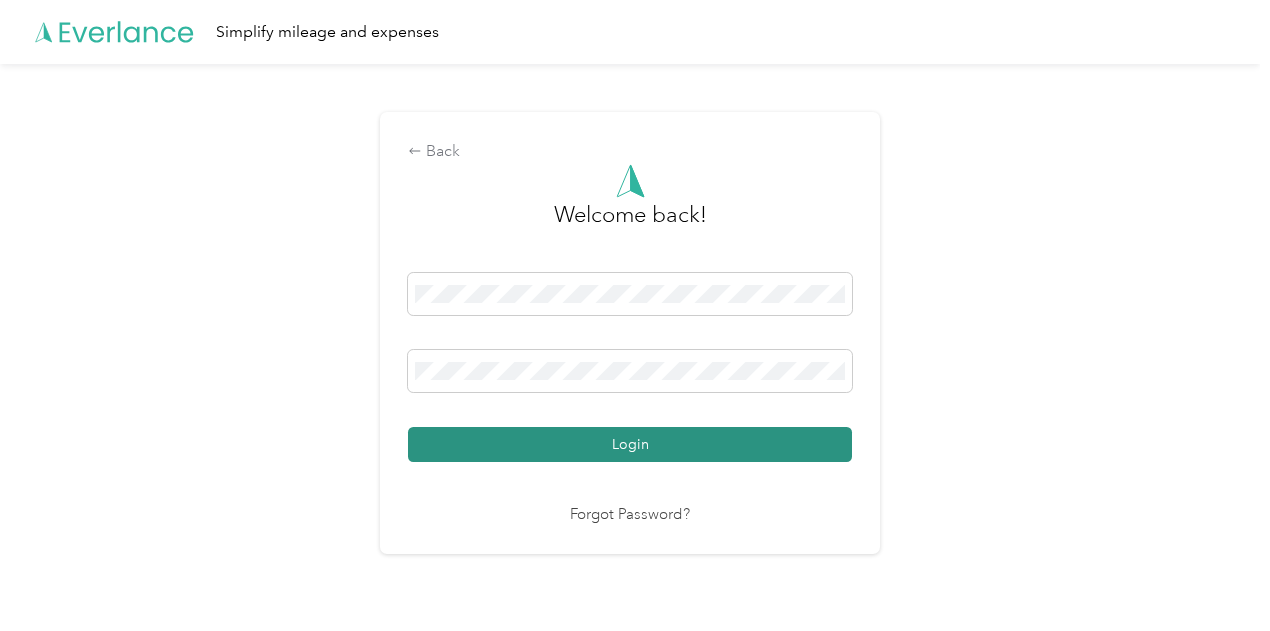 click on "Login" at bounding box center [630, 444] 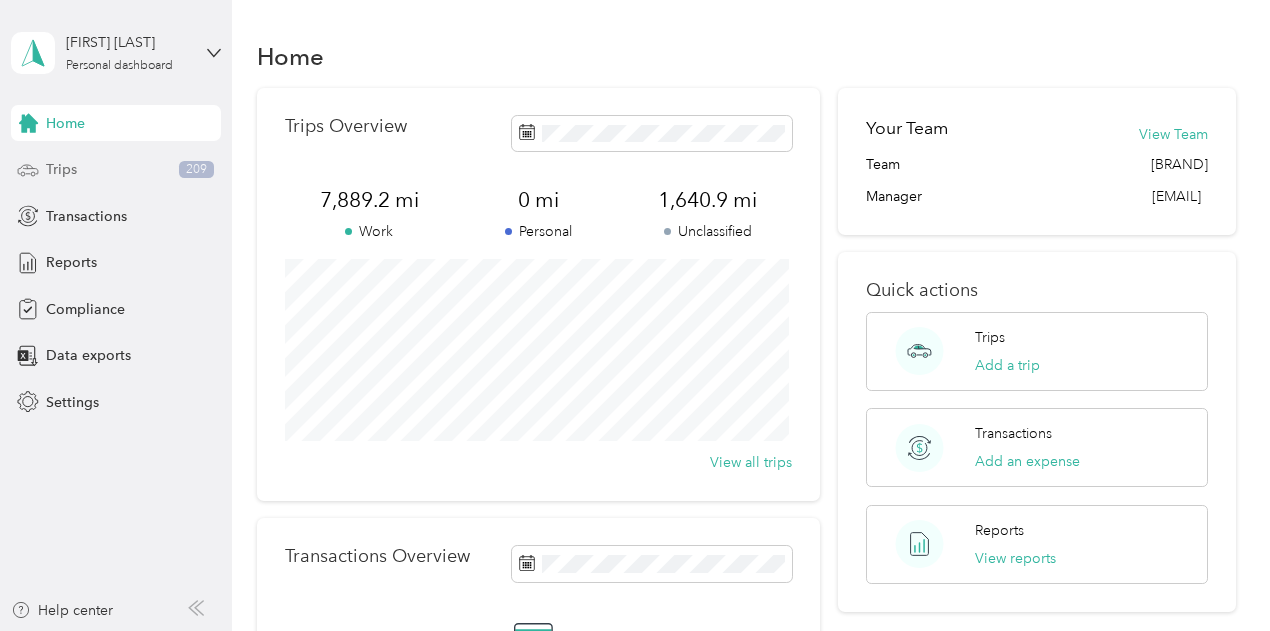 click on "[PRODUCT] [NUMBER]" at bounding box center [116, 170] 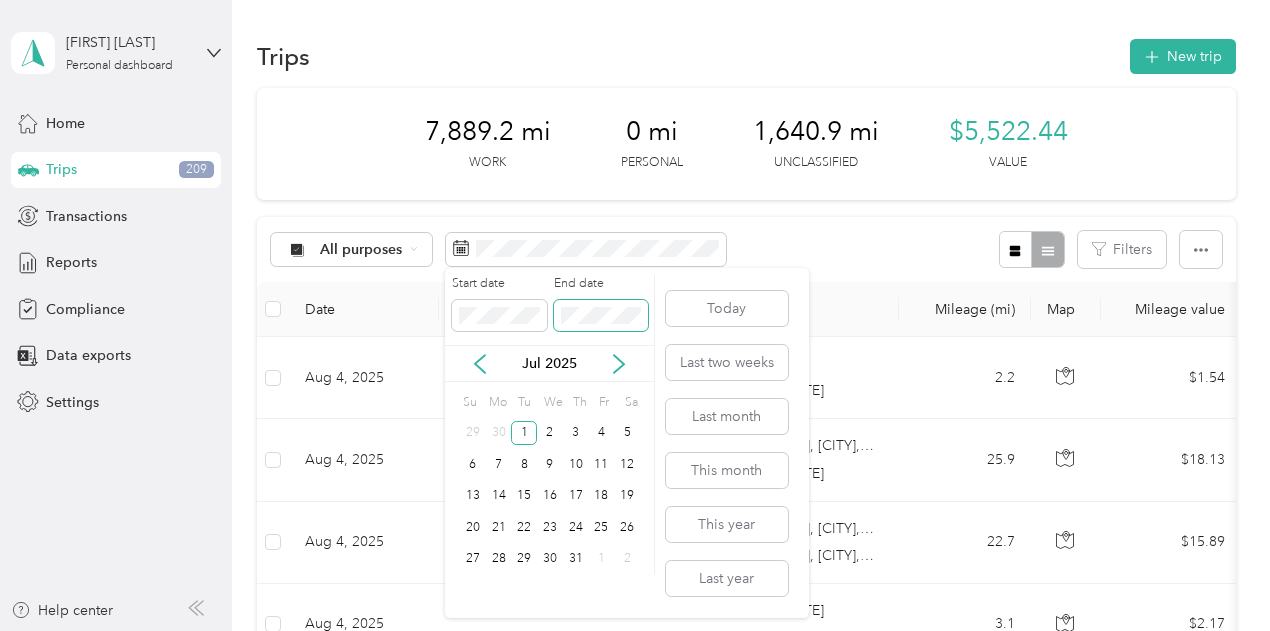 click at bounding box center [601, 316] 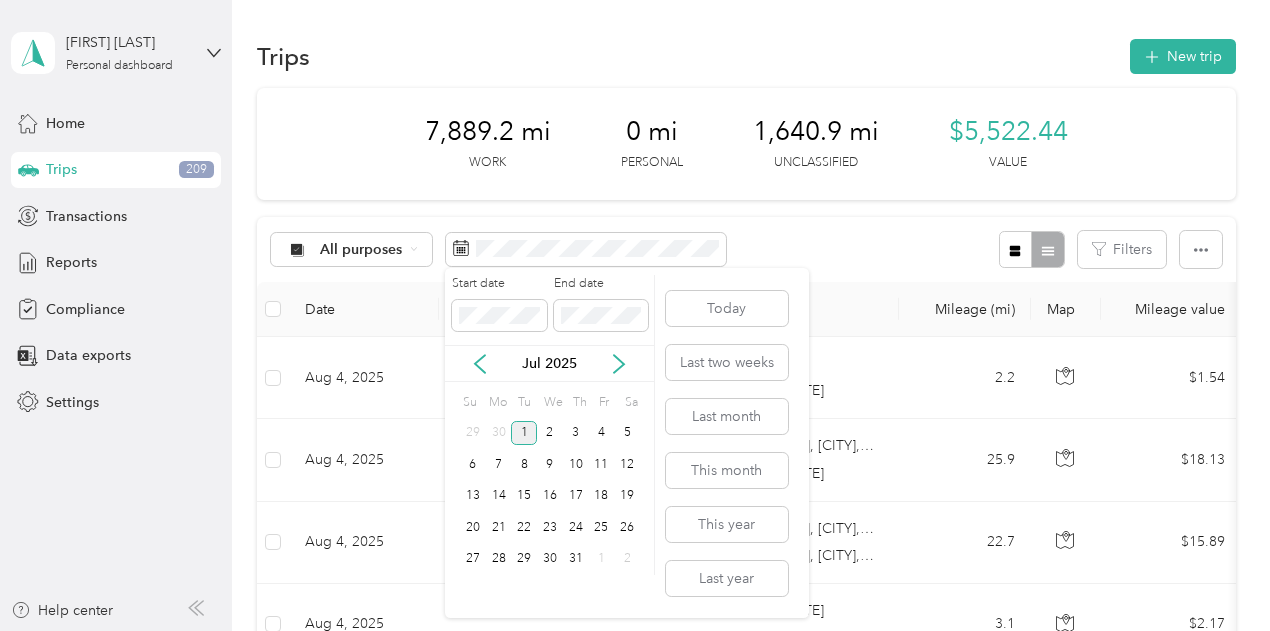 click on "1" at bounding box center (524, 433) 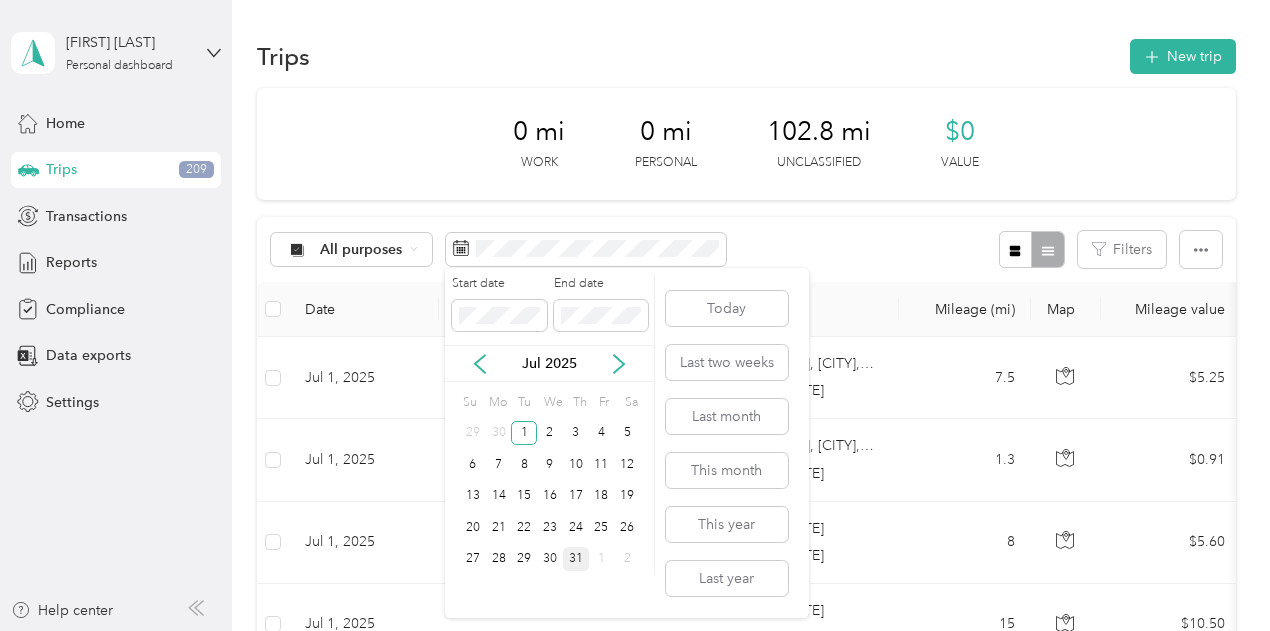 click on "31" at bounding box center [576, 559] 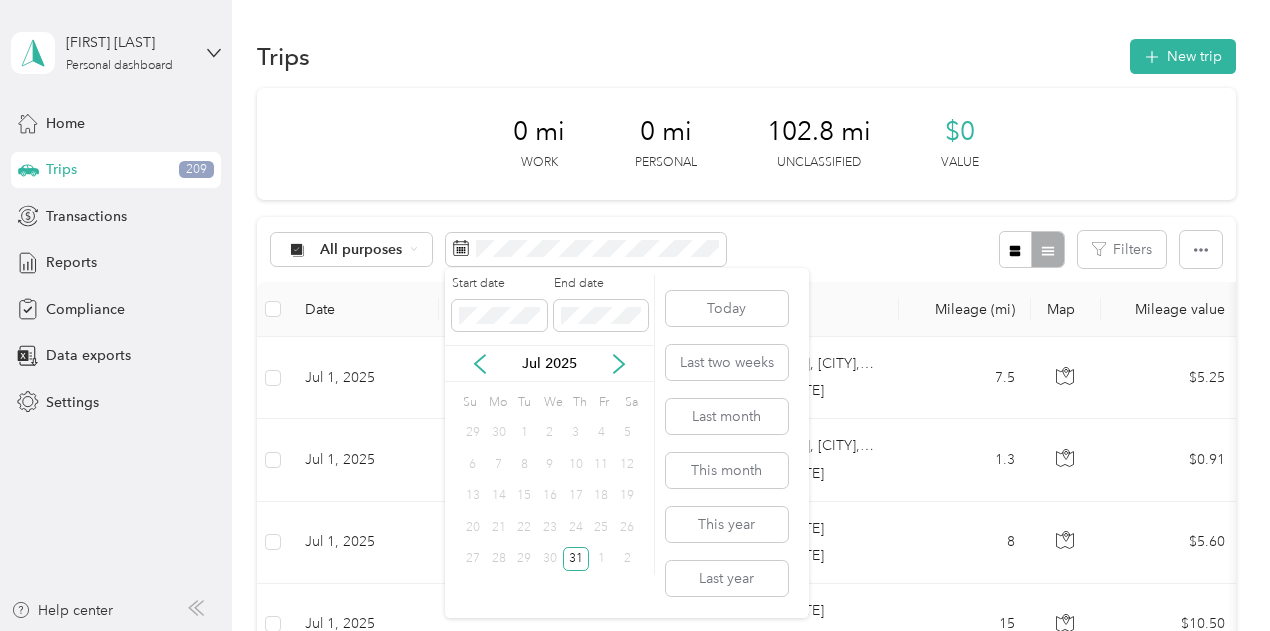 click on "1" at bounding box center (524, 433) 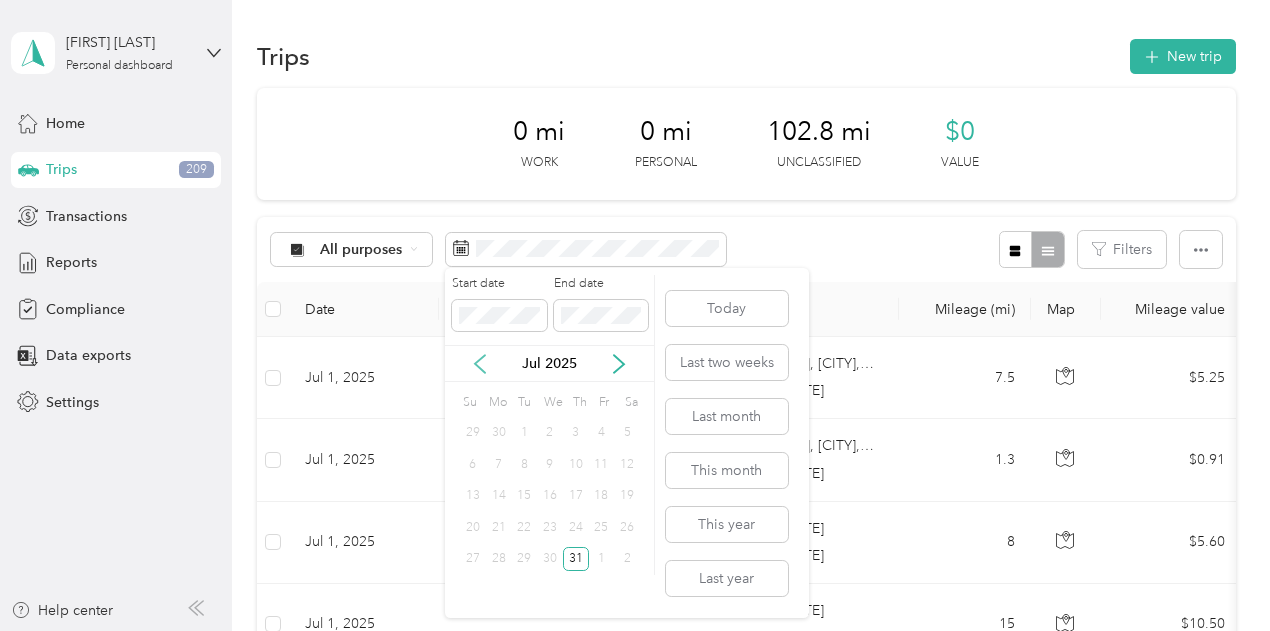 click 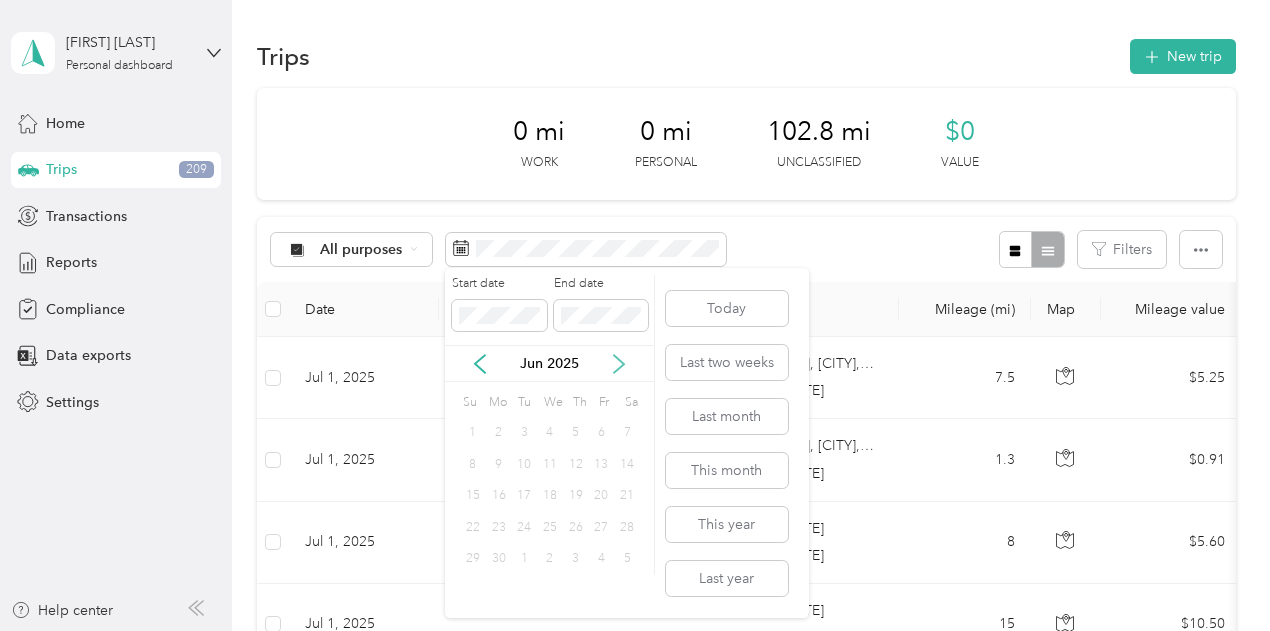 click 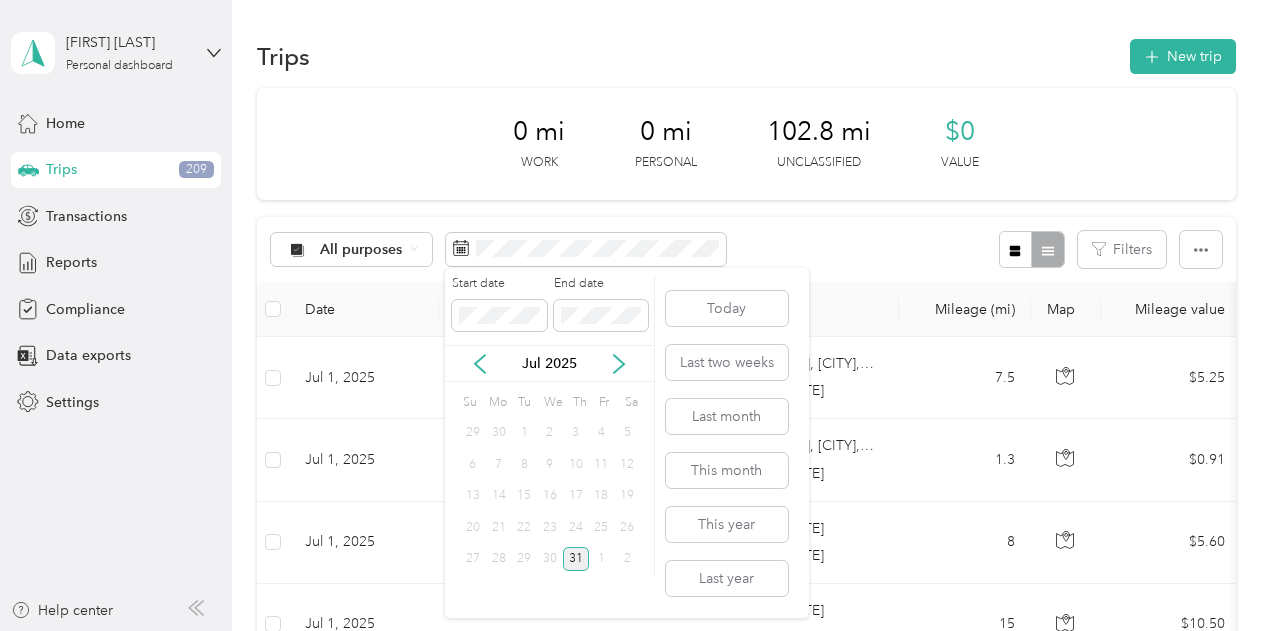 click on "31" at bounding box center (576, 559) 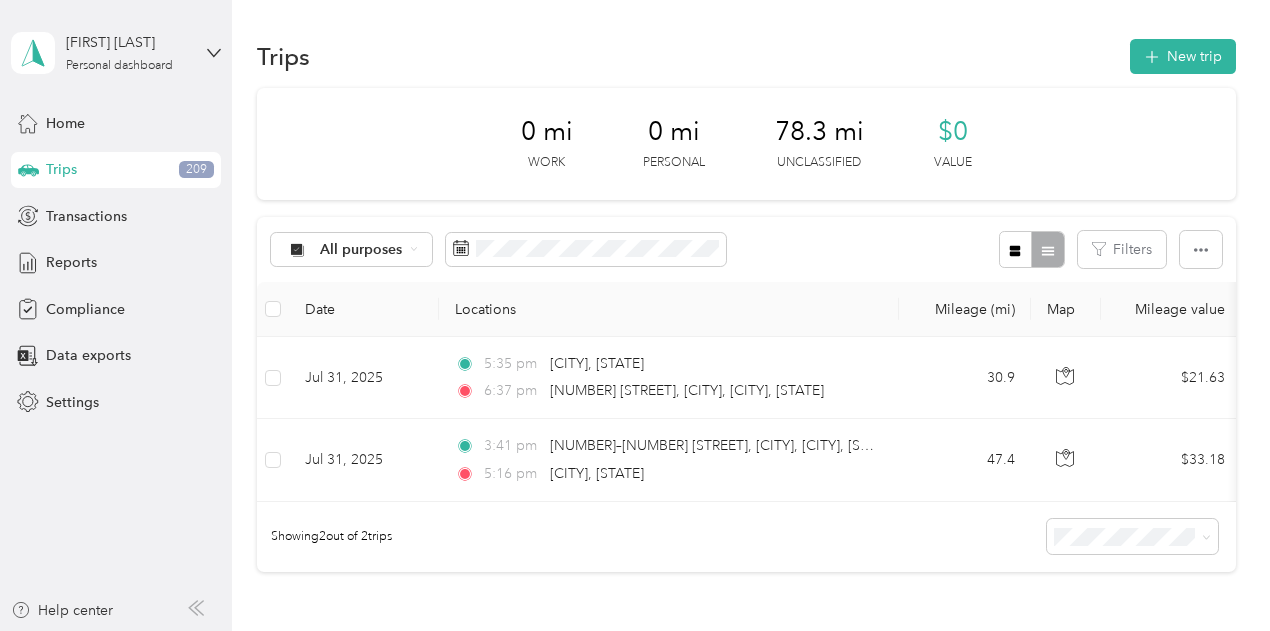 click on "All purposes Filters" at bounding box center (746, 249) 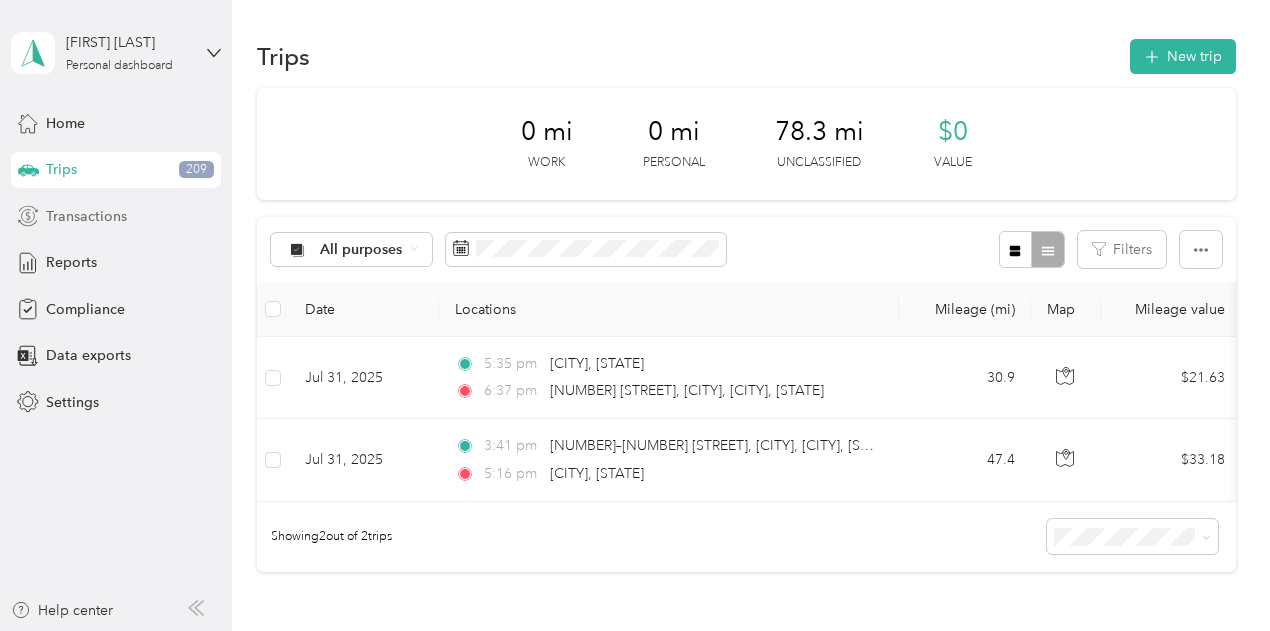 click on "Transactions" at bounding box center (86, 216) 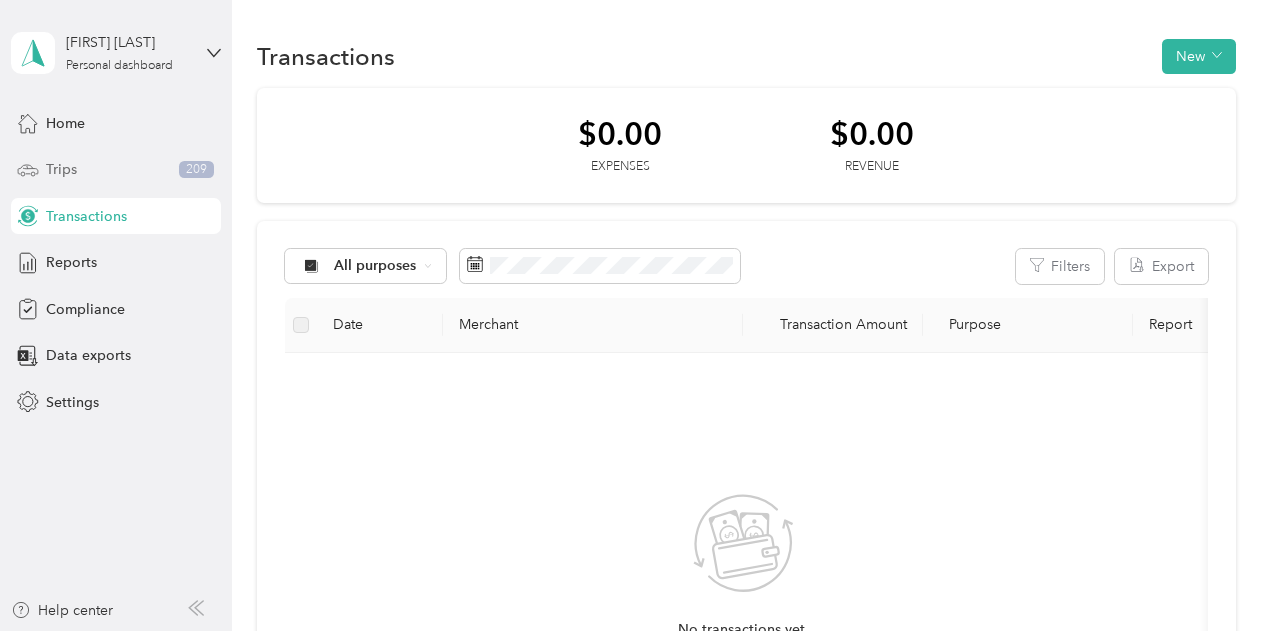 click on "[PRODUCT] [NUMBER]" at bounding box center (116, 170) 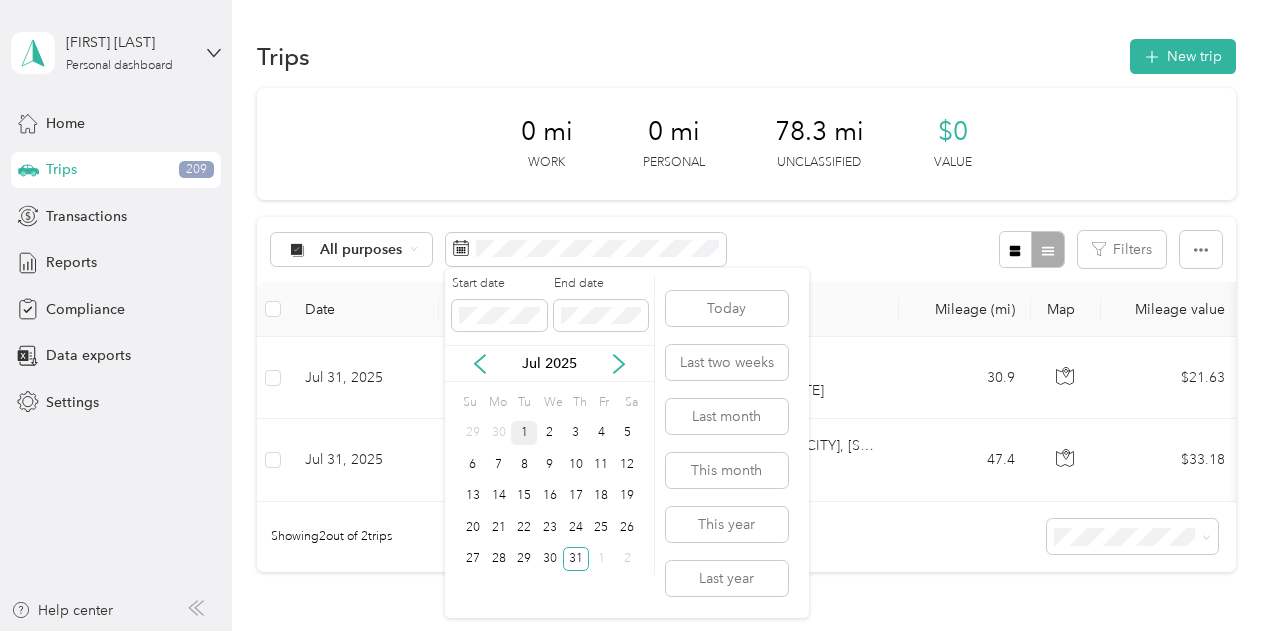 click on "1" at bounding box center (524, 433) 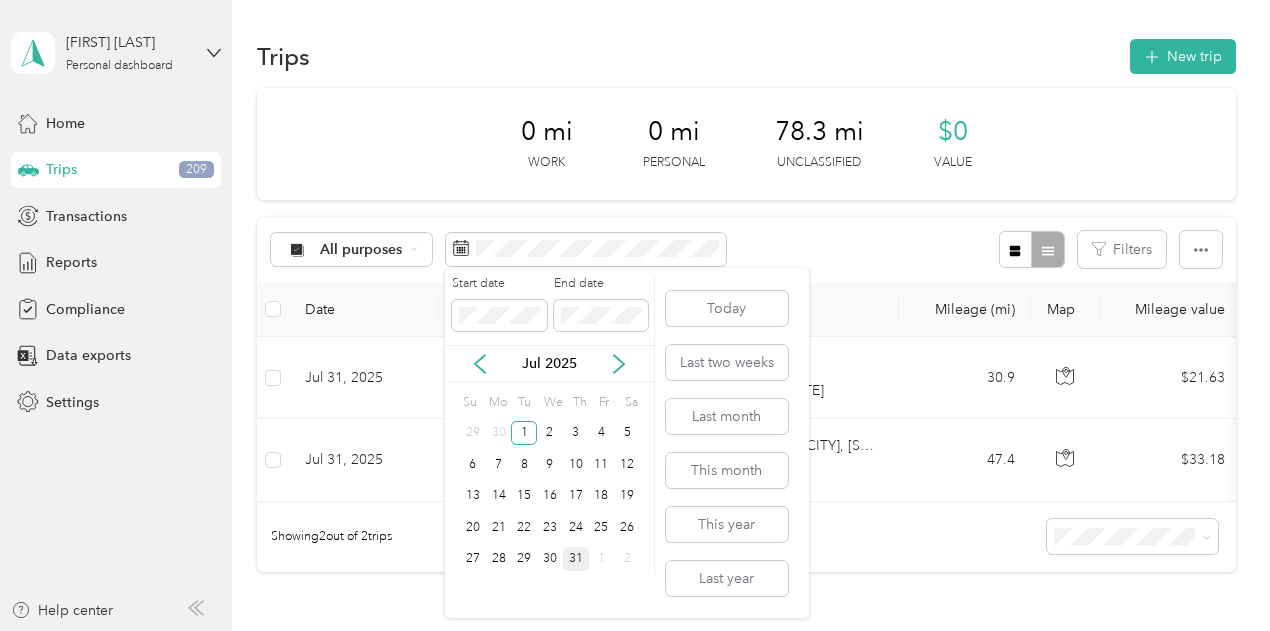 click on "31" at bounding box center [576, 559] 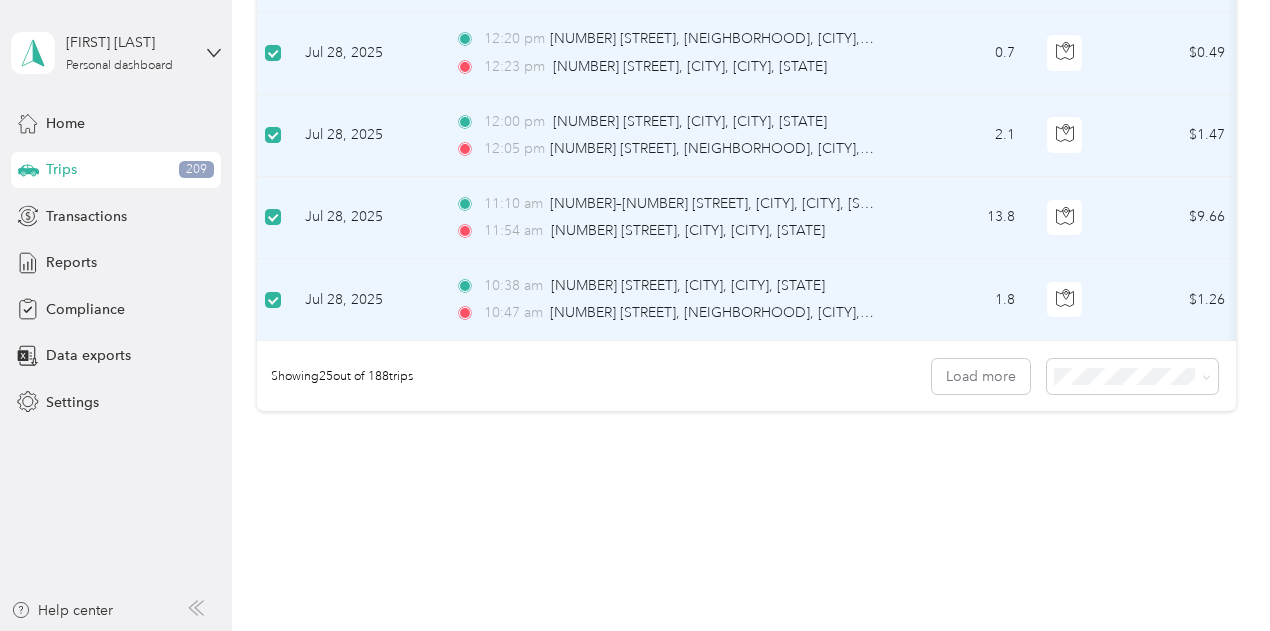 scroll, scrollTop: 2113, scrollLeft: 0, axis: vertical 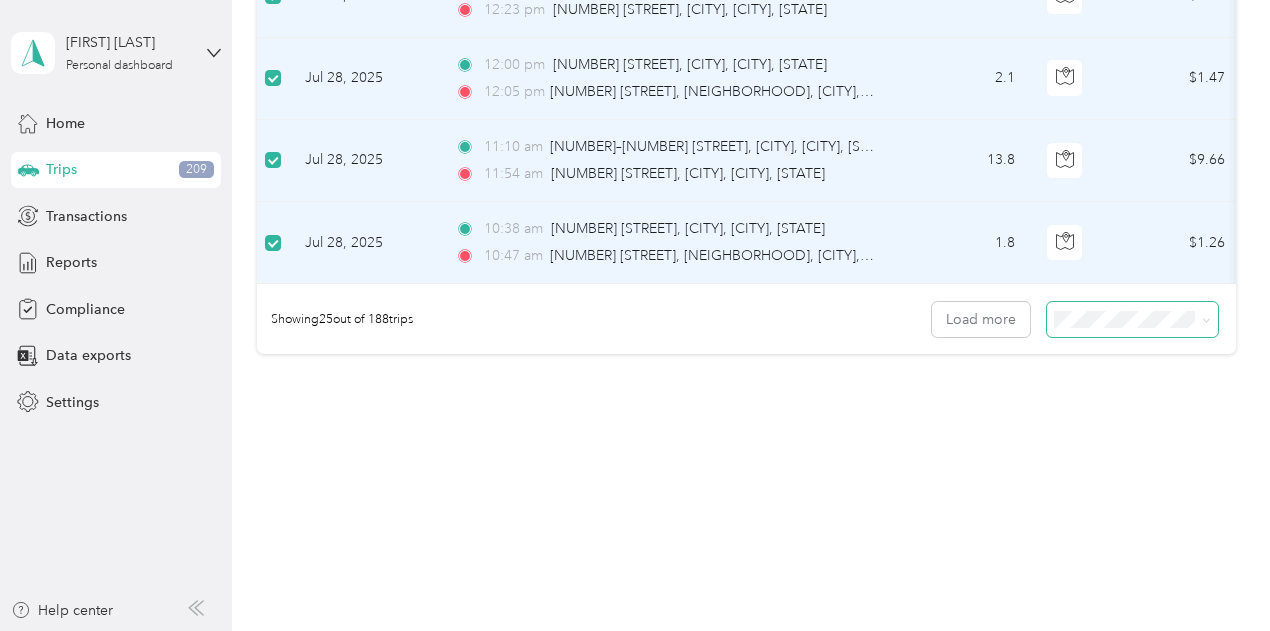 click at bounding box center [1132, 319] 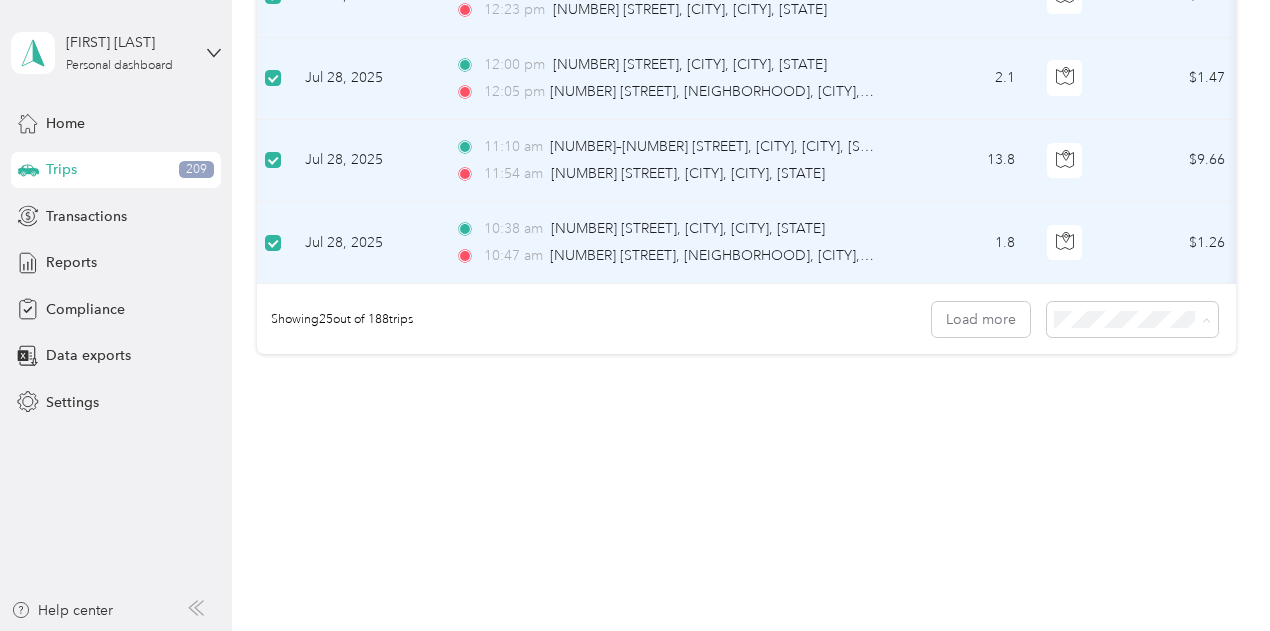 click on "100 per load" at bounding box center (1127, 426) 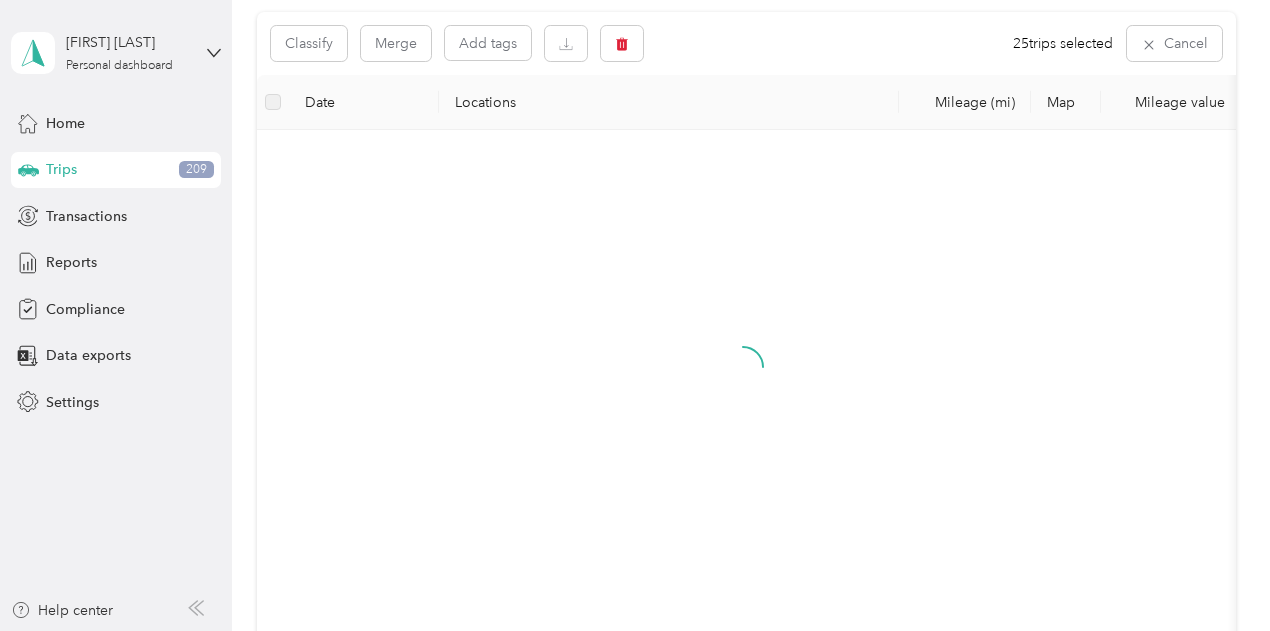 scroll, scrollTop: 74, scrollLeft: 0, axis: vertical 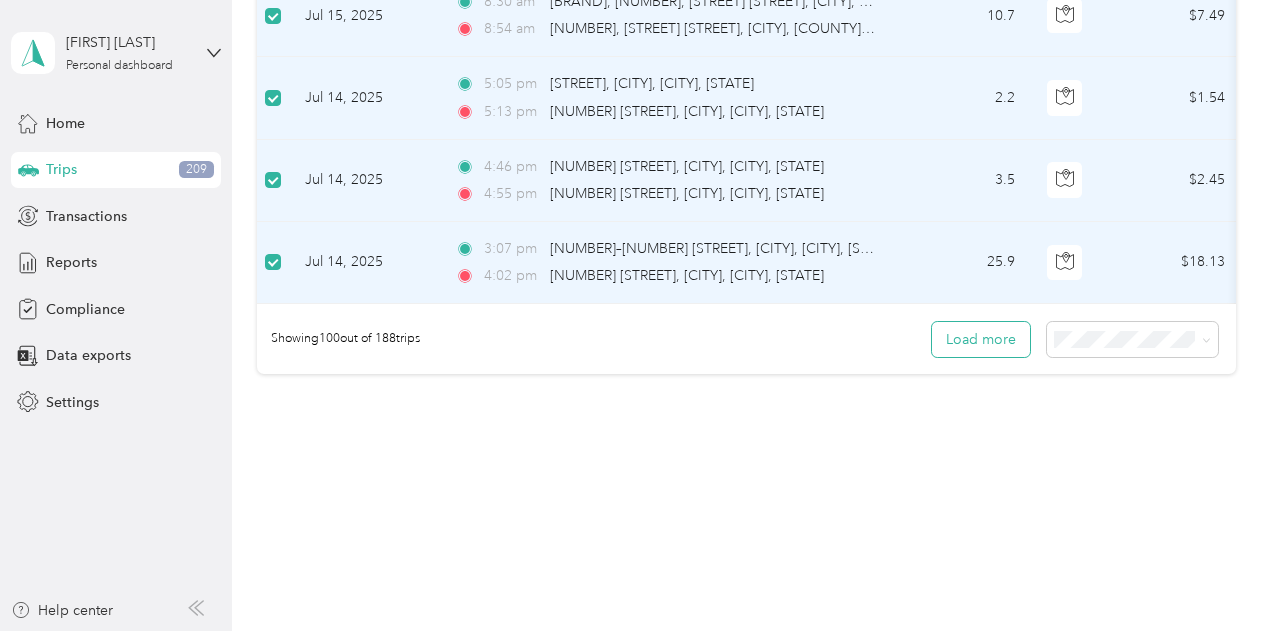 click on "Load more" at bounding box center [981, 339] 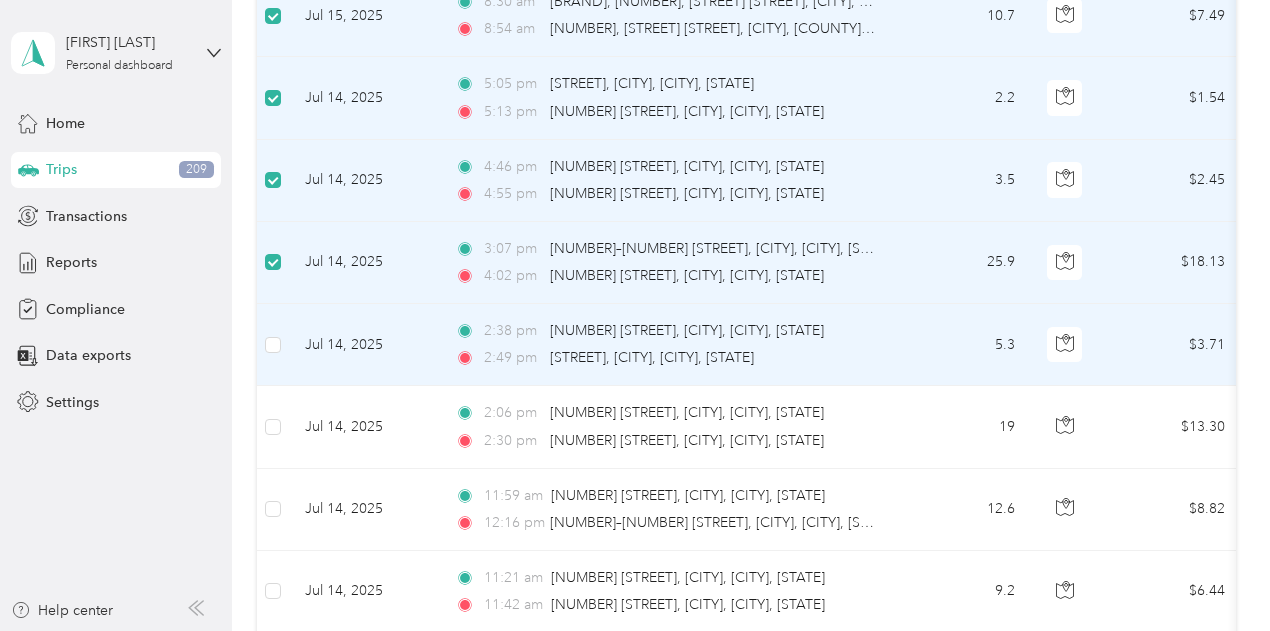click at bounding box center (273, 345) 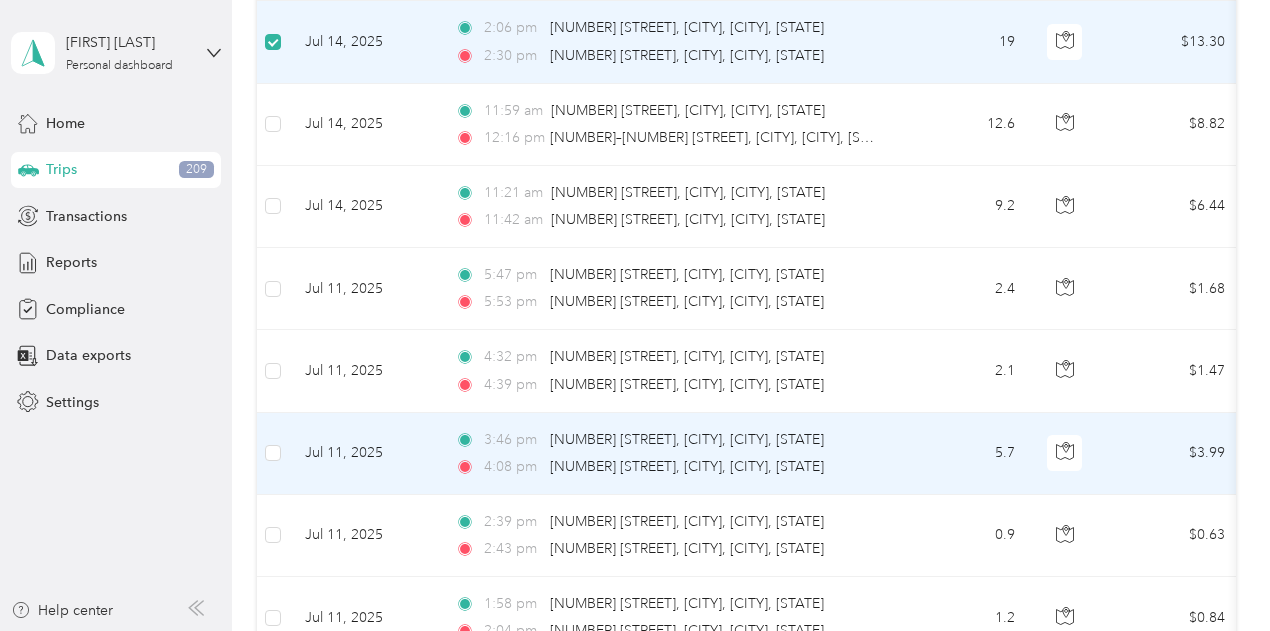 scroll, scrollTop: 8656, scrollLeft: 0, axis: vertical 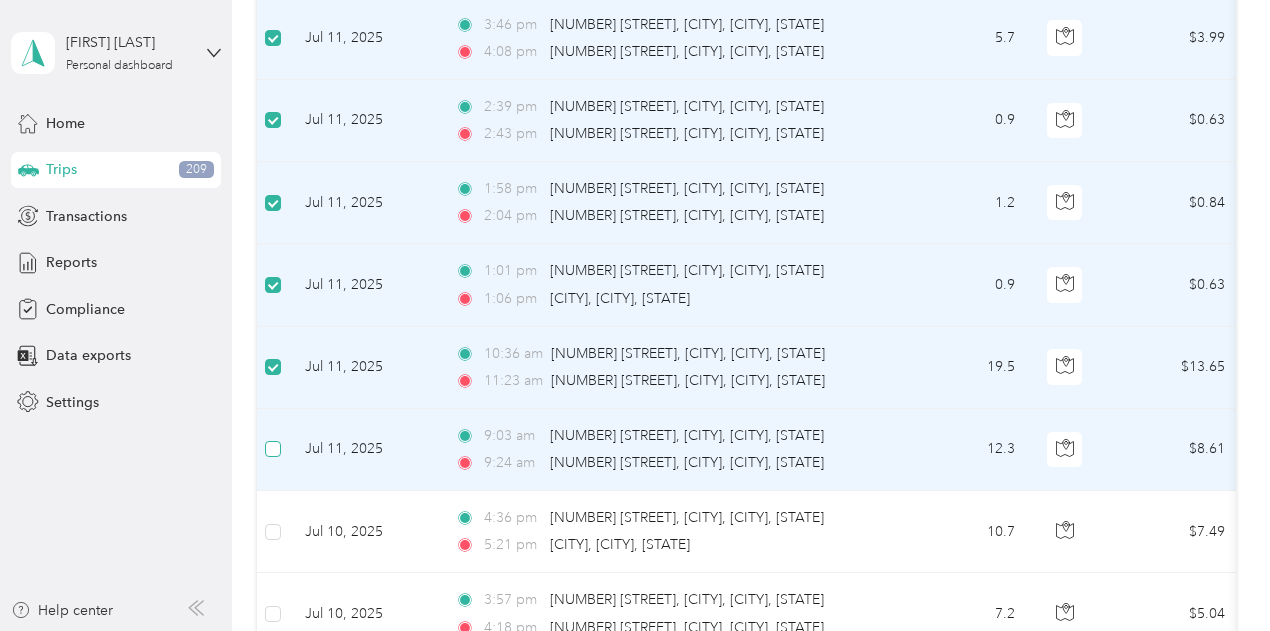 click at bounding box center [273, 449] 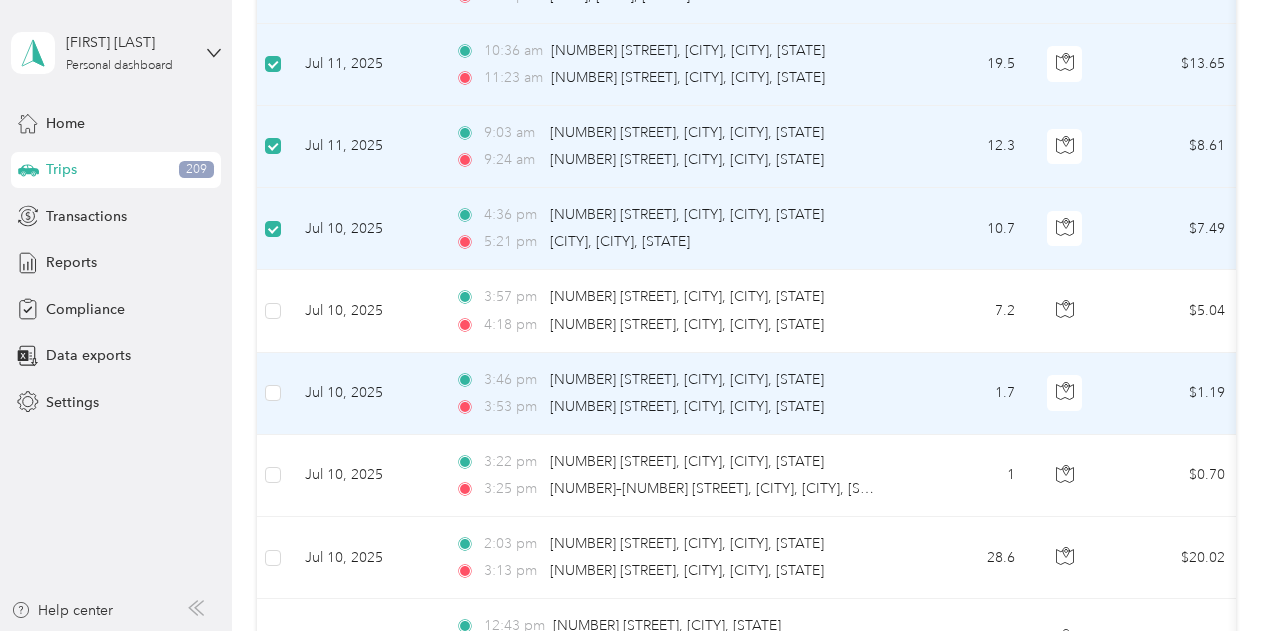 scroll, scrollTop: 9456, scrollLeft: 0, axis: vertical 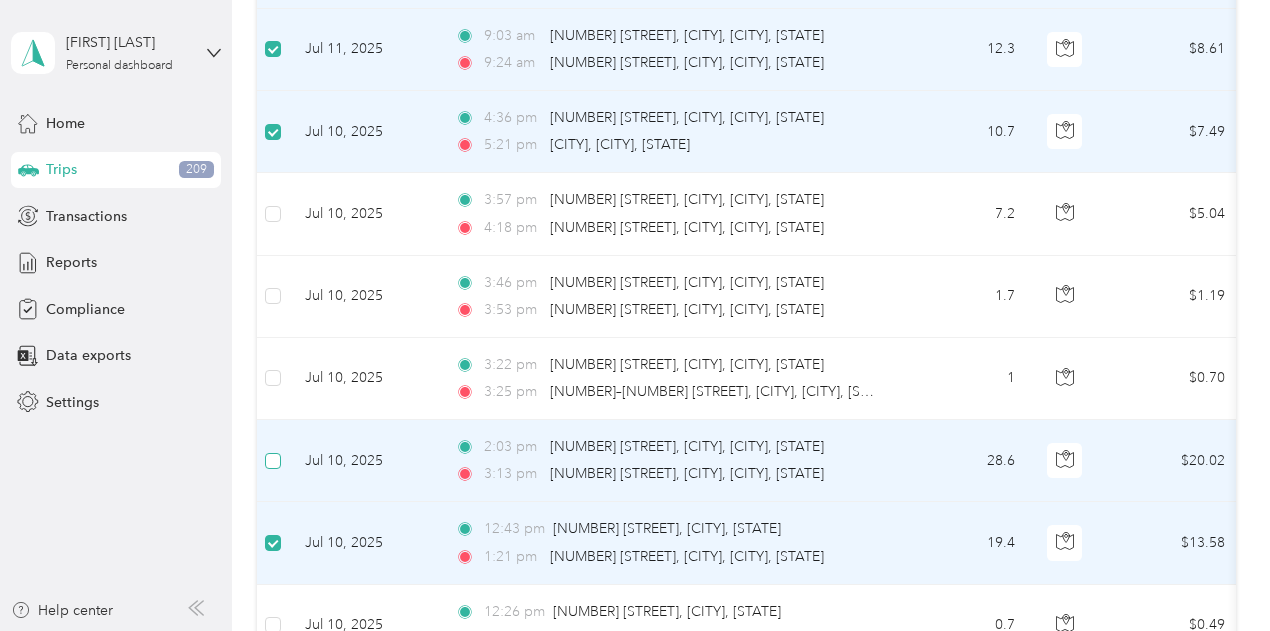 click at bounding box center [273, 461] 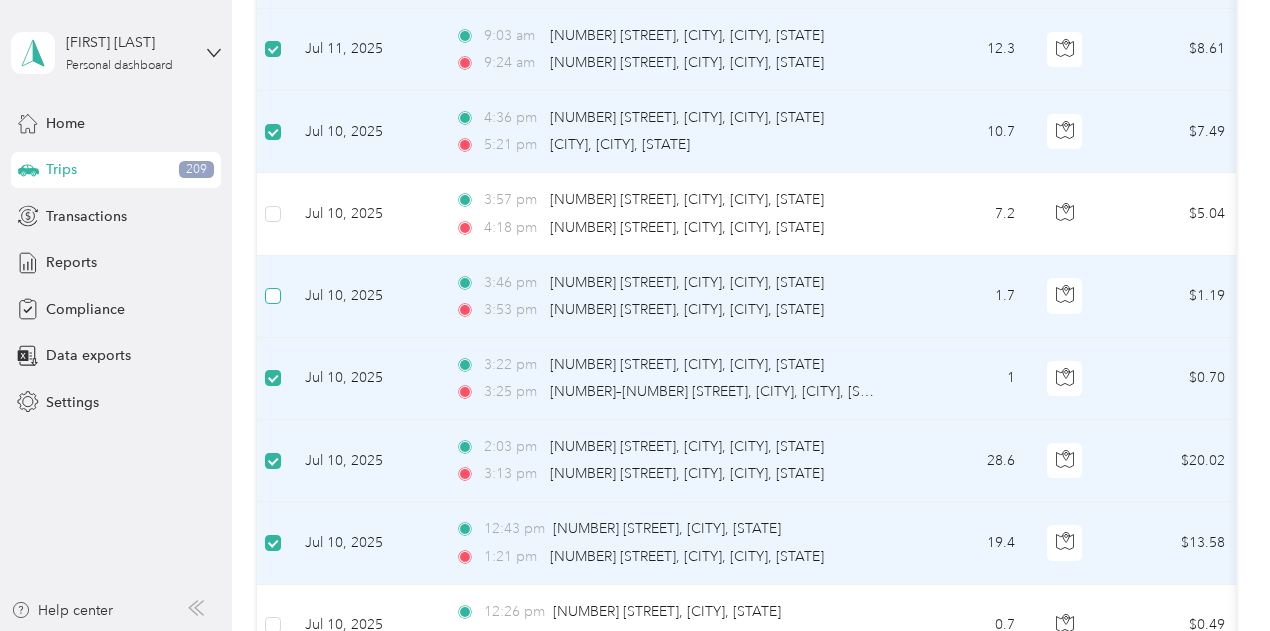 click at bounding box center (273, 296) 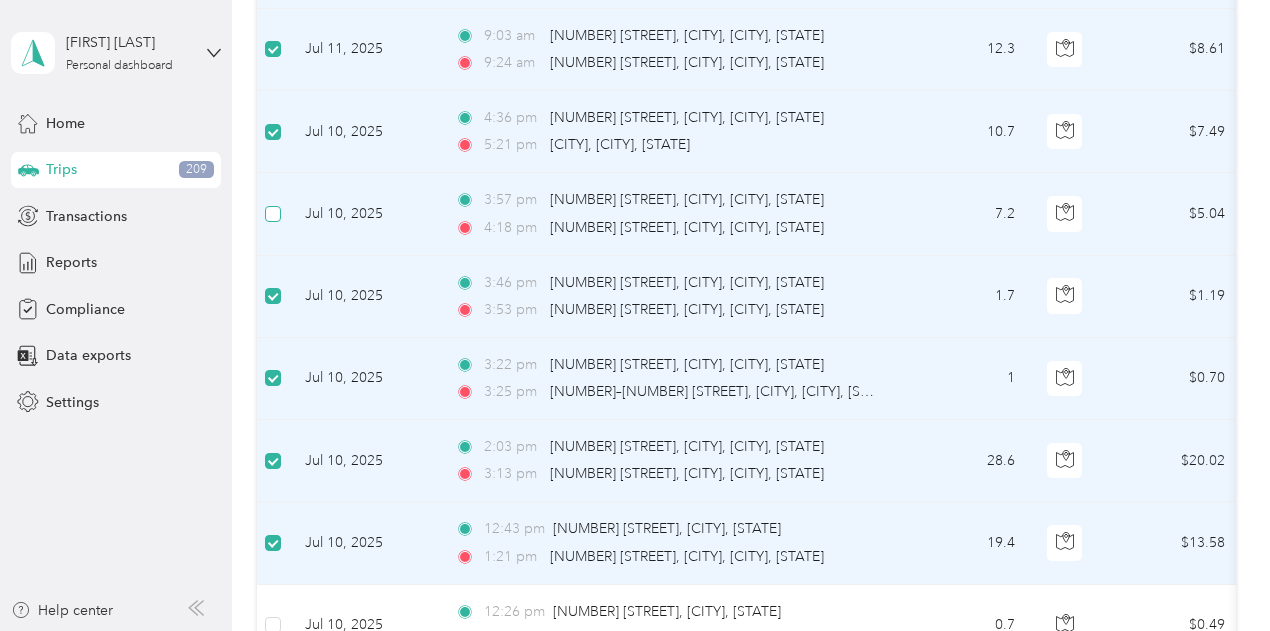 click at bounding box center [273, 214] 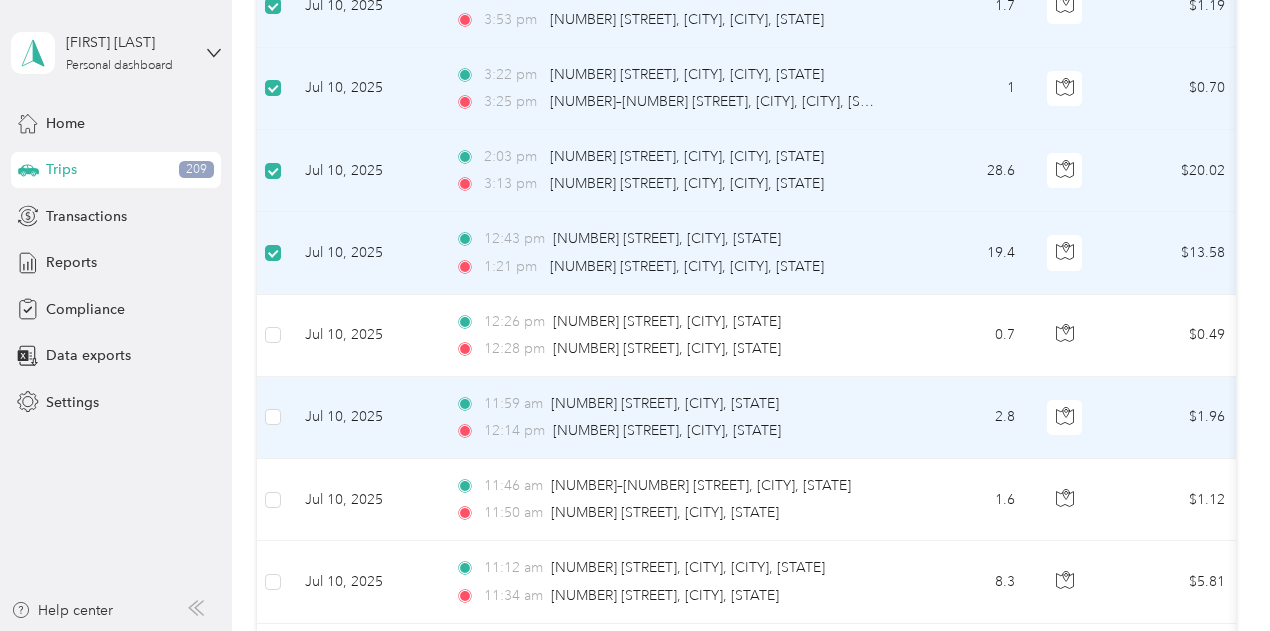 scroll, scrollTop: 9956, scrollLeft: 0, axis: vertical 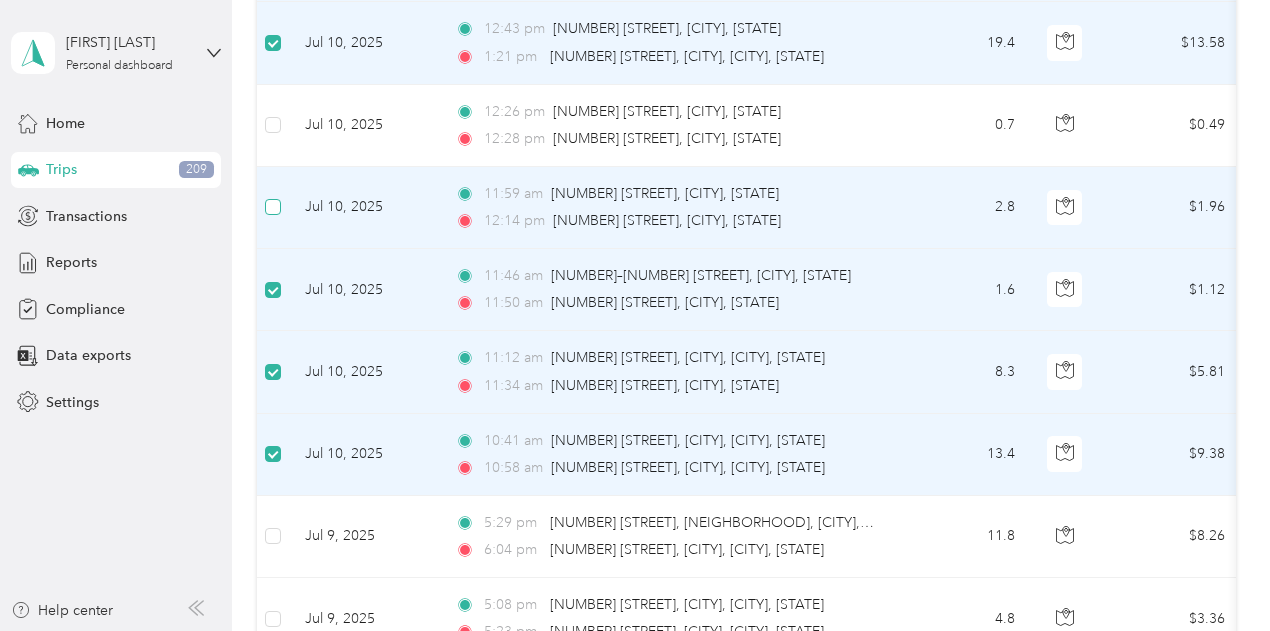 drag, startPoint x: 272, startPoint y: 178, endPoint x: 272, endPoint y: 151, distance: 27 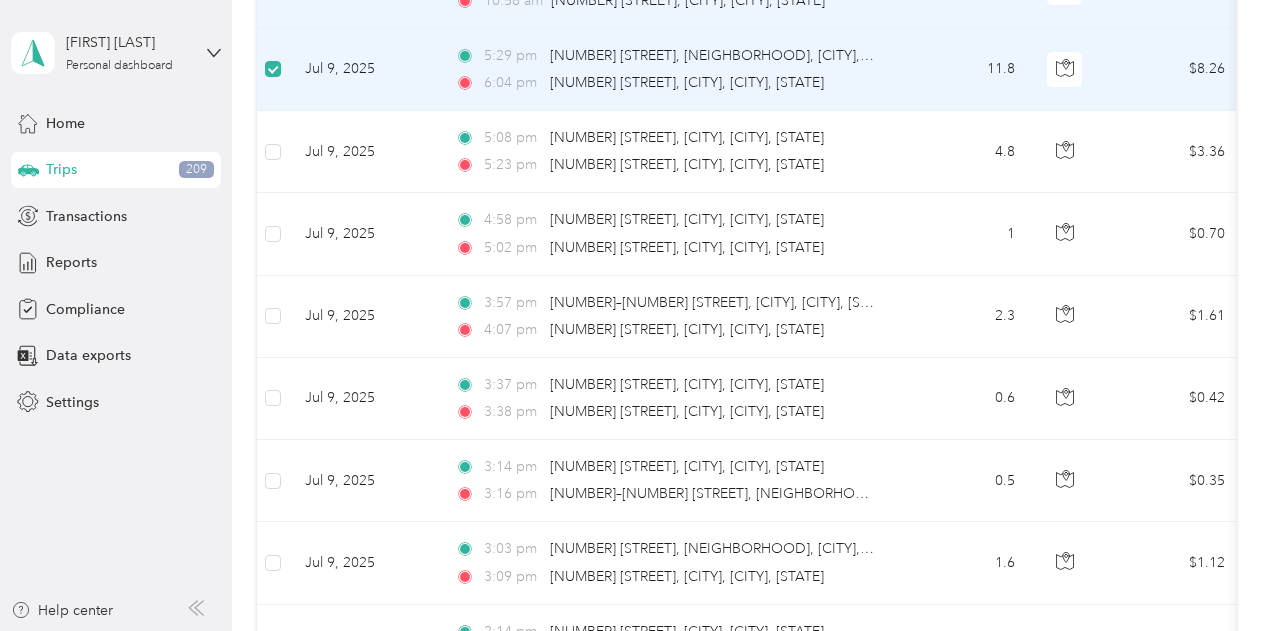 scroll, scrollTop: 10456, scrollLeft: 0, axis: vertical 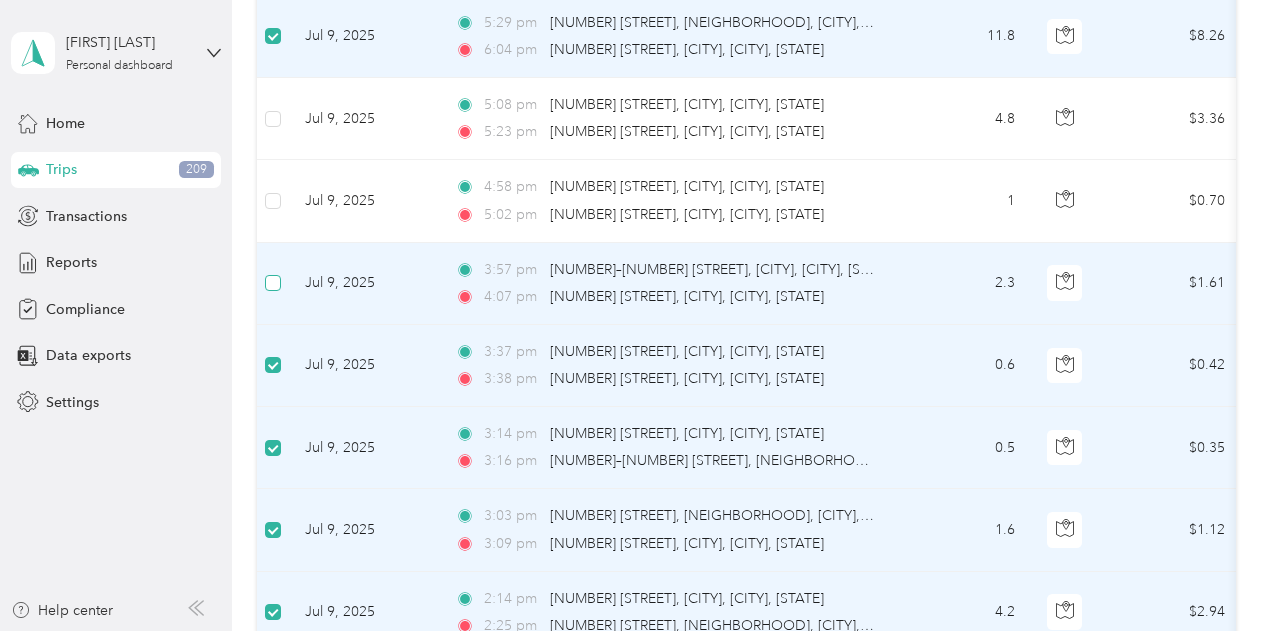 click at bounding box center [273, 284] 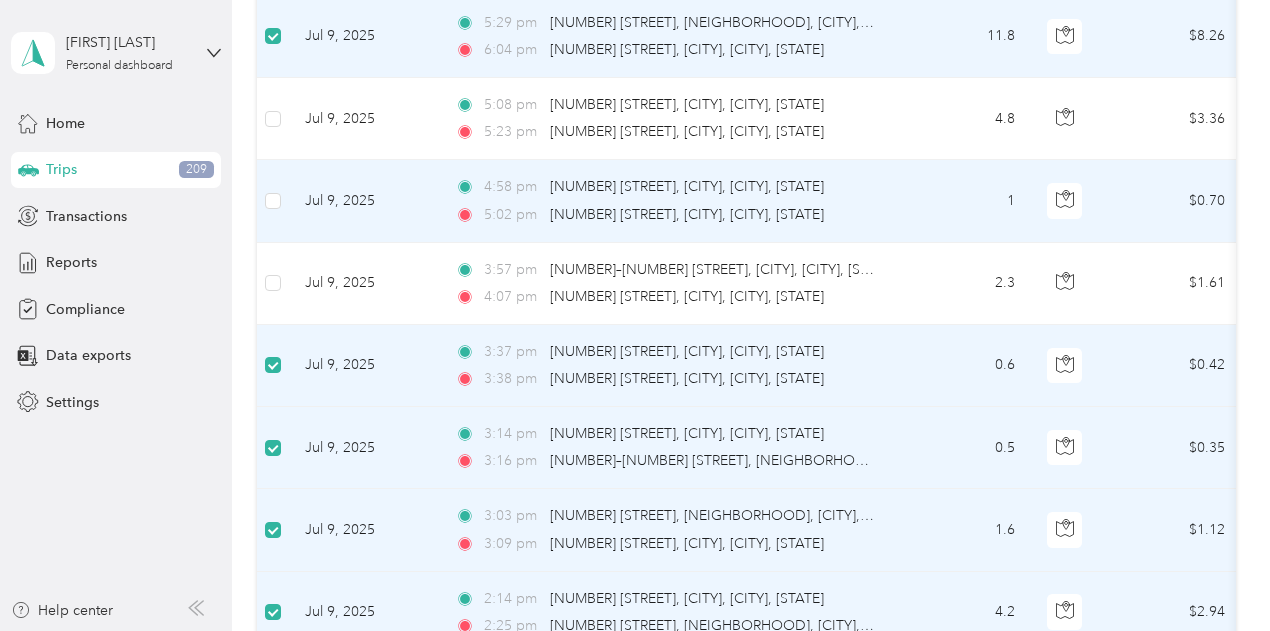 drag, startPoint x: 270, startPoint y: 167, endPoint x: 271, endPoint y: 130, distance: 37.01351 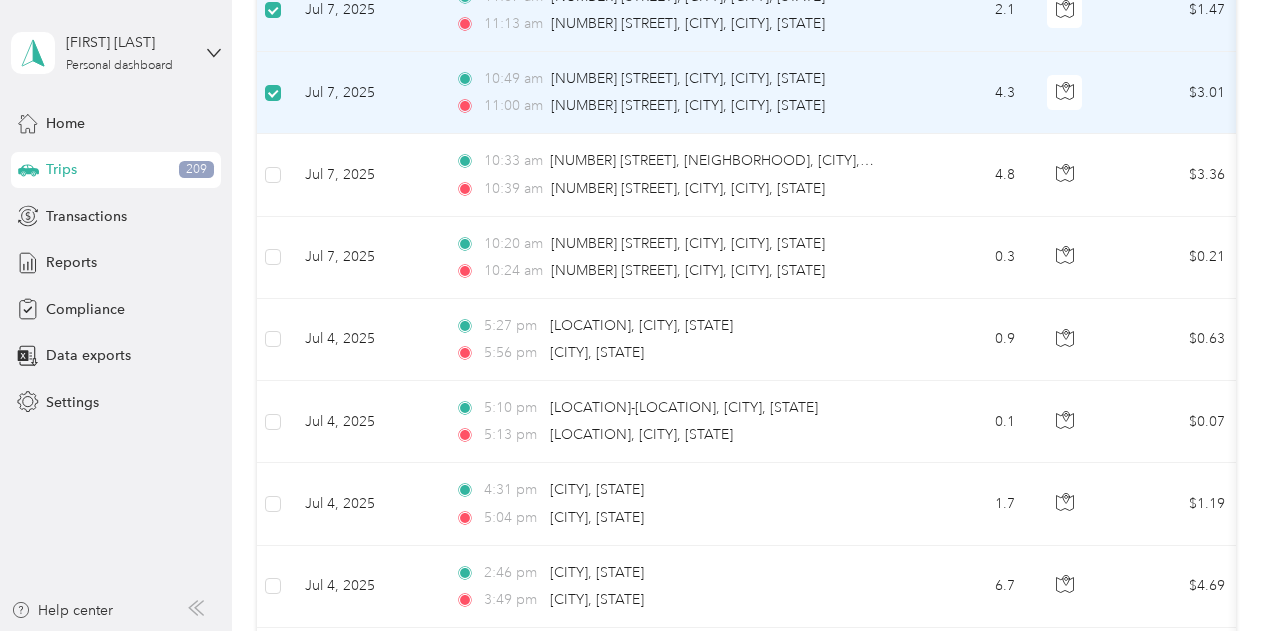 scroll, scrollTop: 12556, scrollLeft: 0, axis: vertical 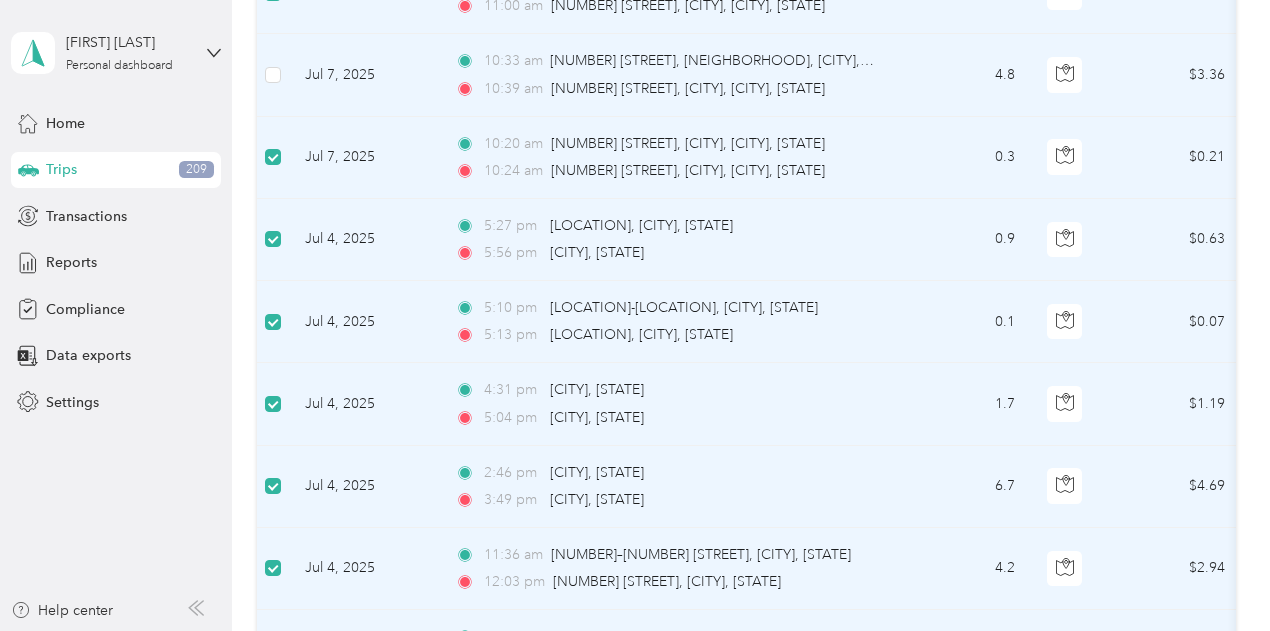click at bounding box center (273, 75) 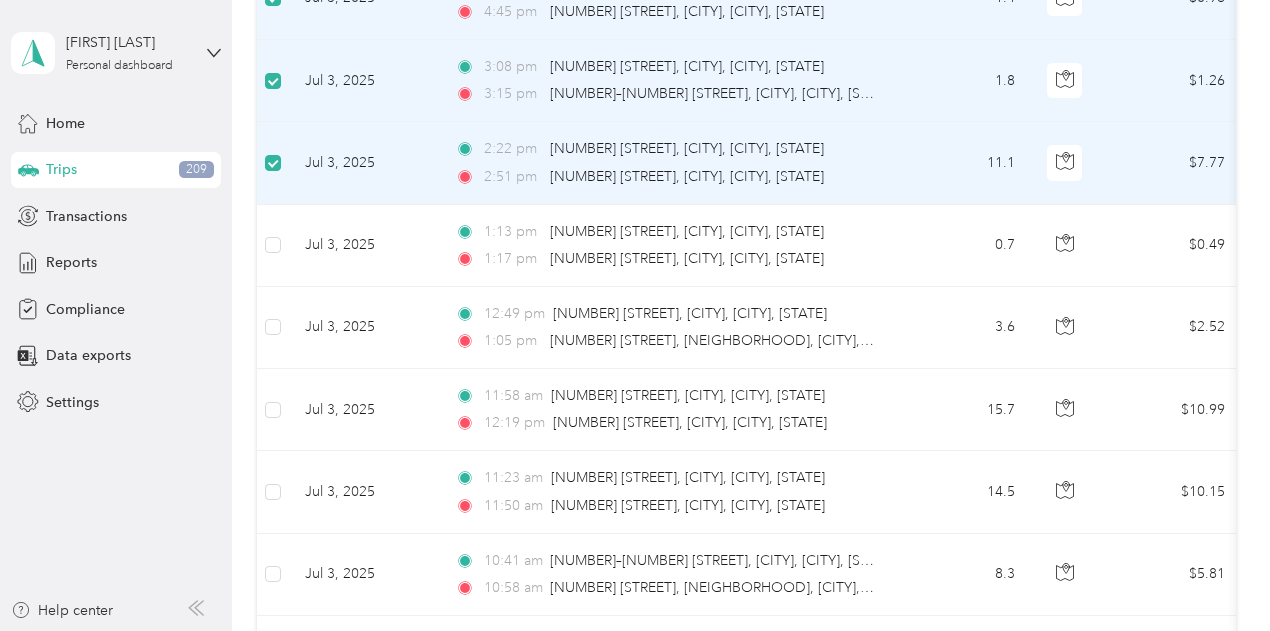 scroll, scrollTop: 13456, scrollLeft: 0, axis: vertical 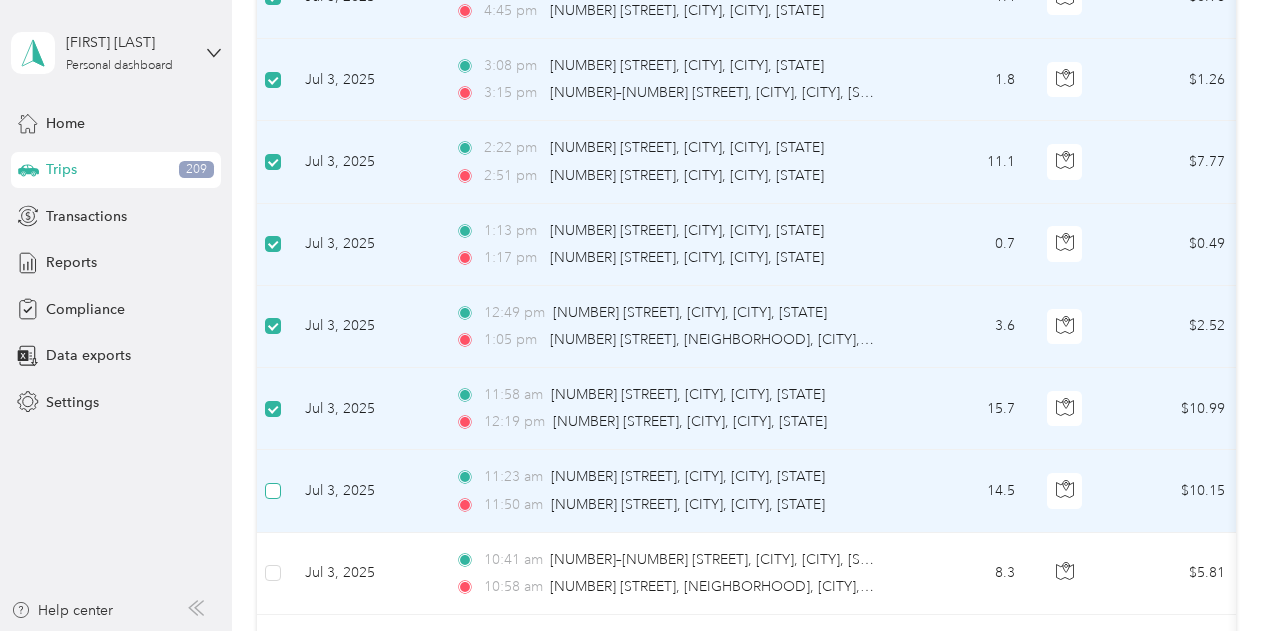 click at bounding box center [273, 491] 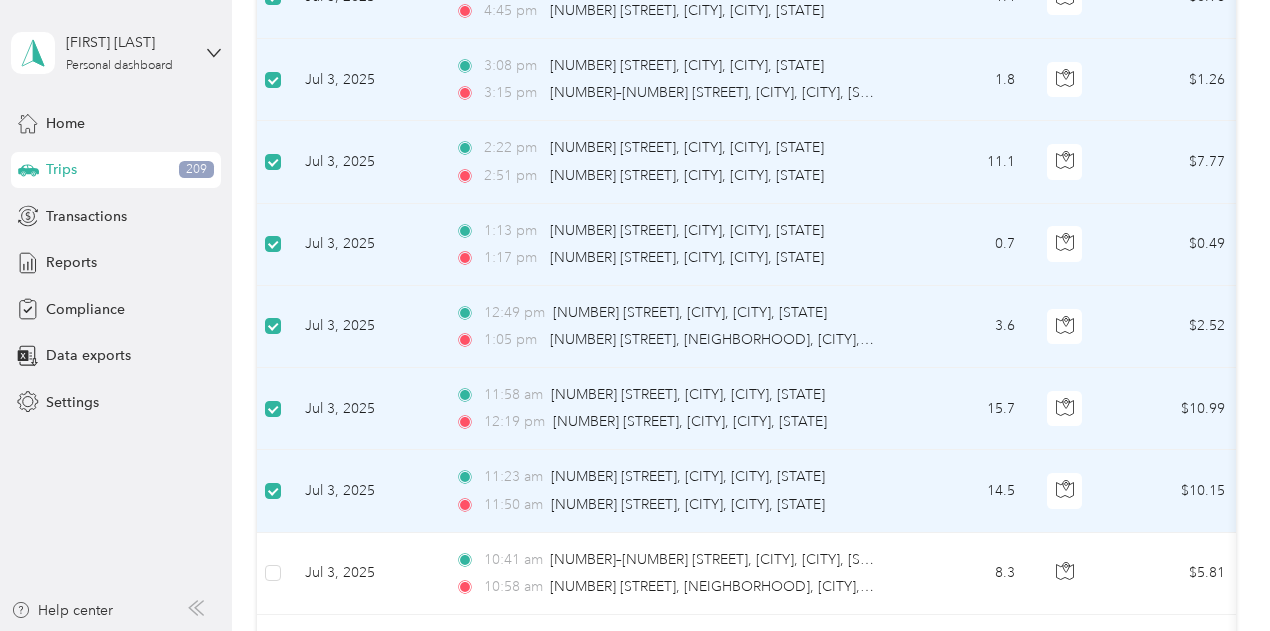 scroll, scrollTop: 13956, scrollLeft: 0, axis: vertical 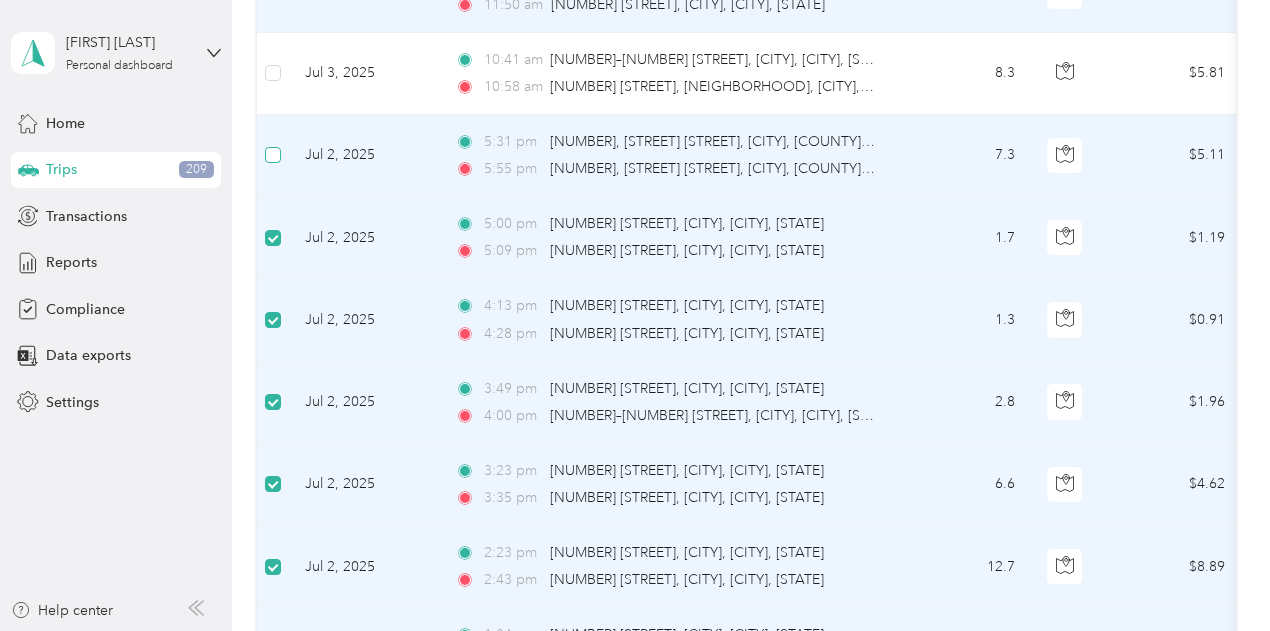 click at bounding box center (273, 156) 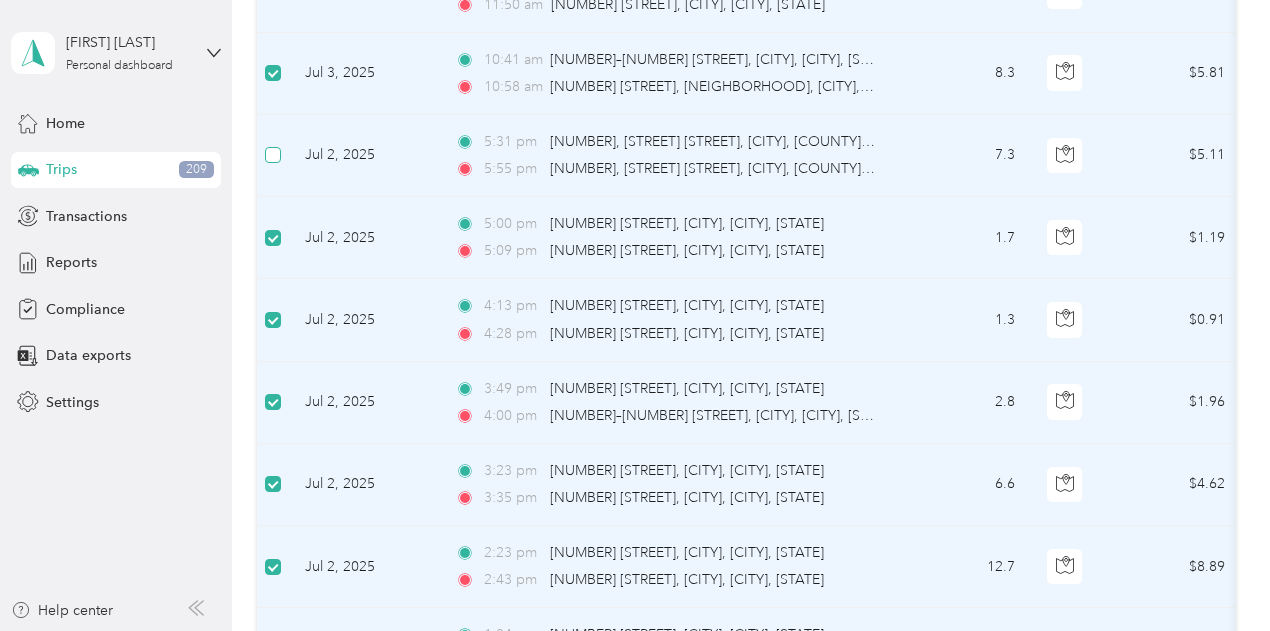 click at bounding box center (273, 155) 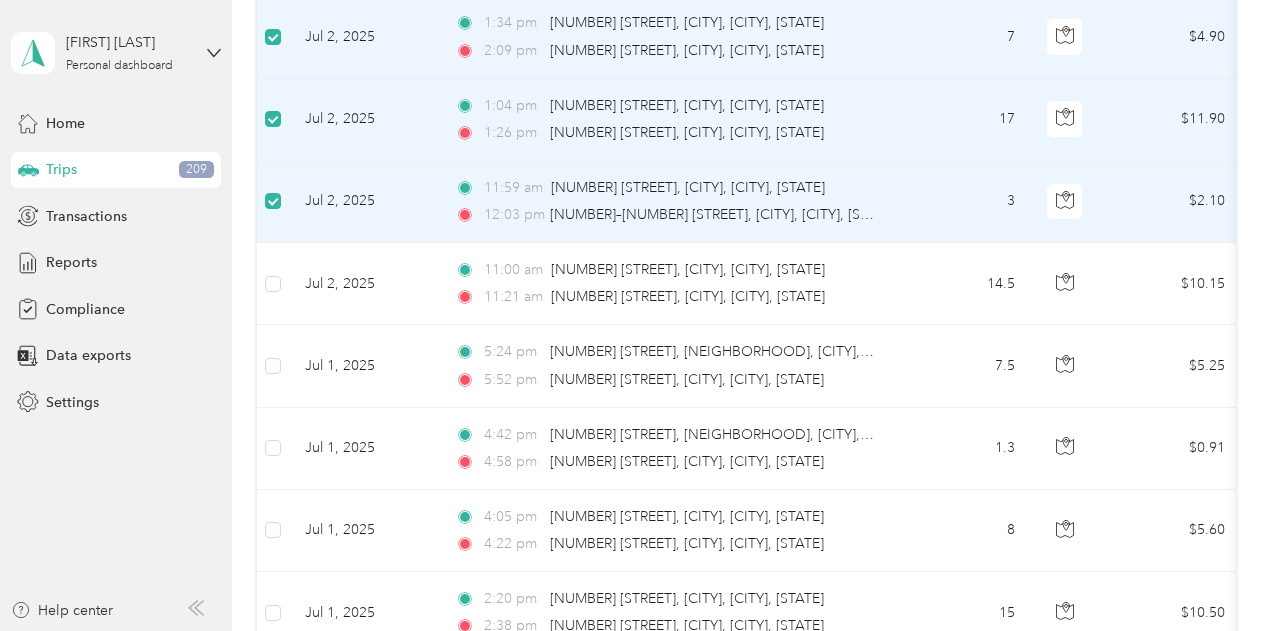 scroll, scrollTop: 14756, scrollLeft: 0, axis: vertical 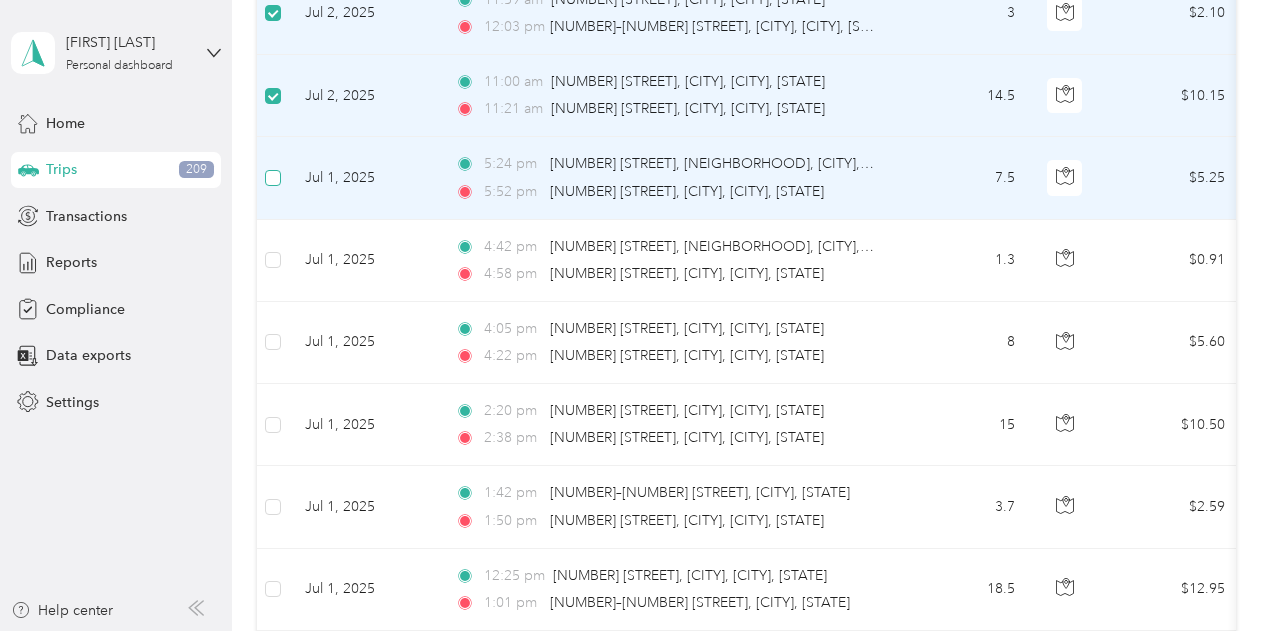 click at bounding box center [273, 178] 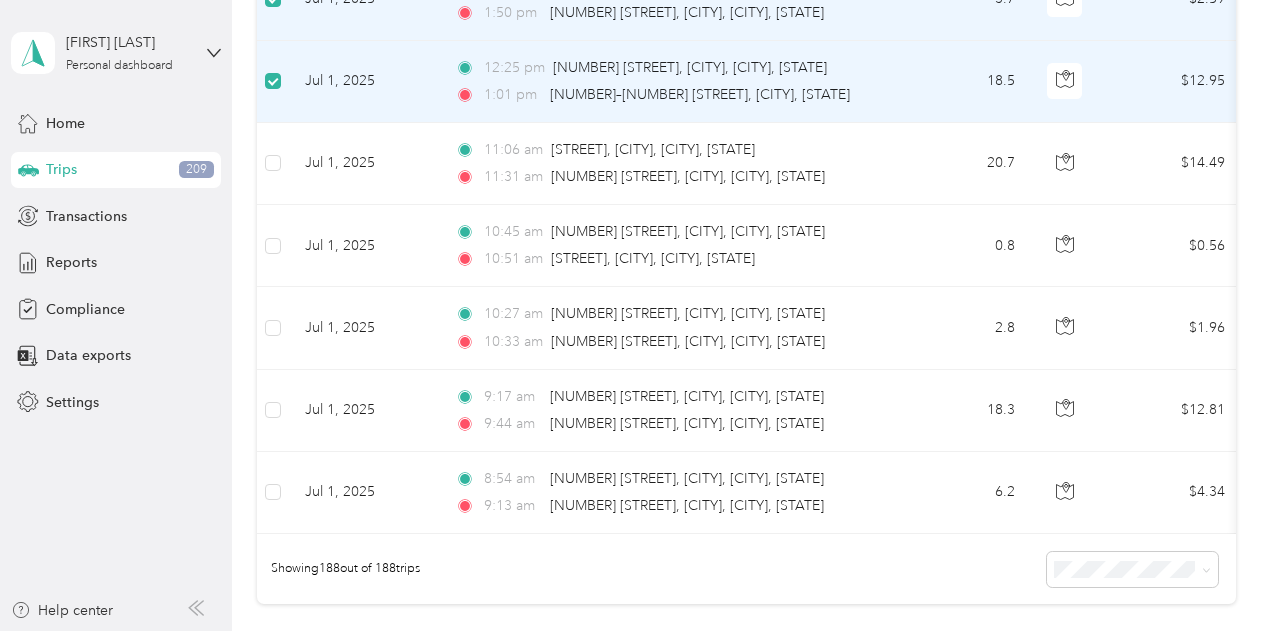 scroll, scrollTop: 15356, scrollLeft: 0, axis: vertical 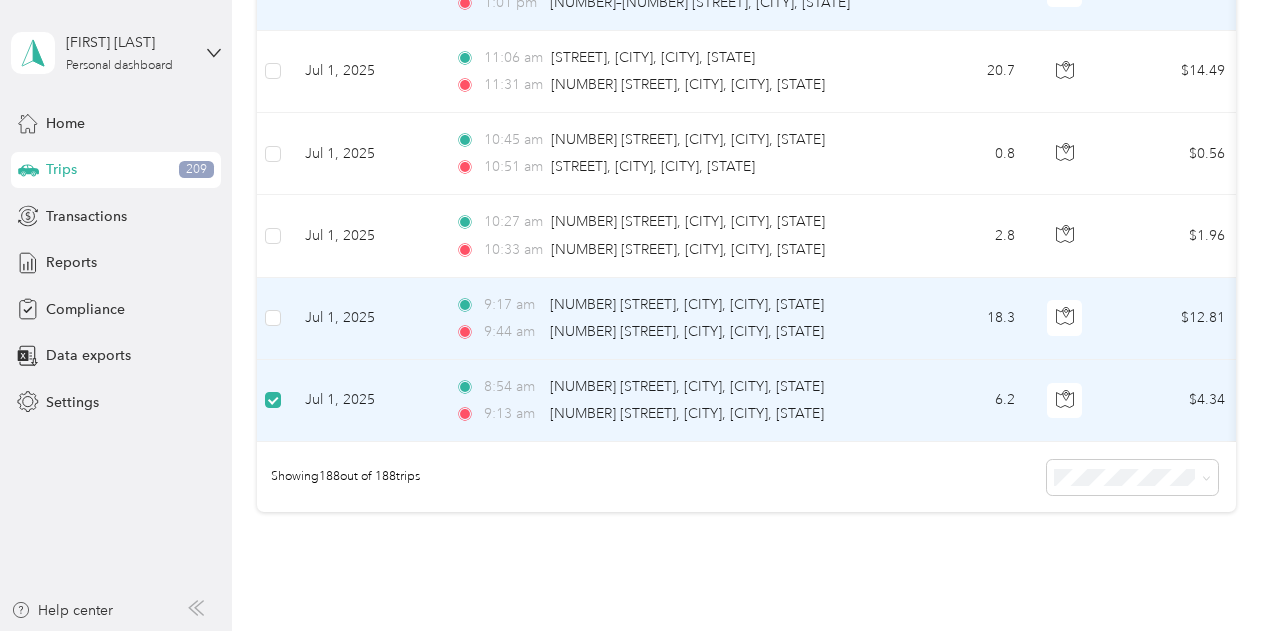 click at bounding box center (273, 319) 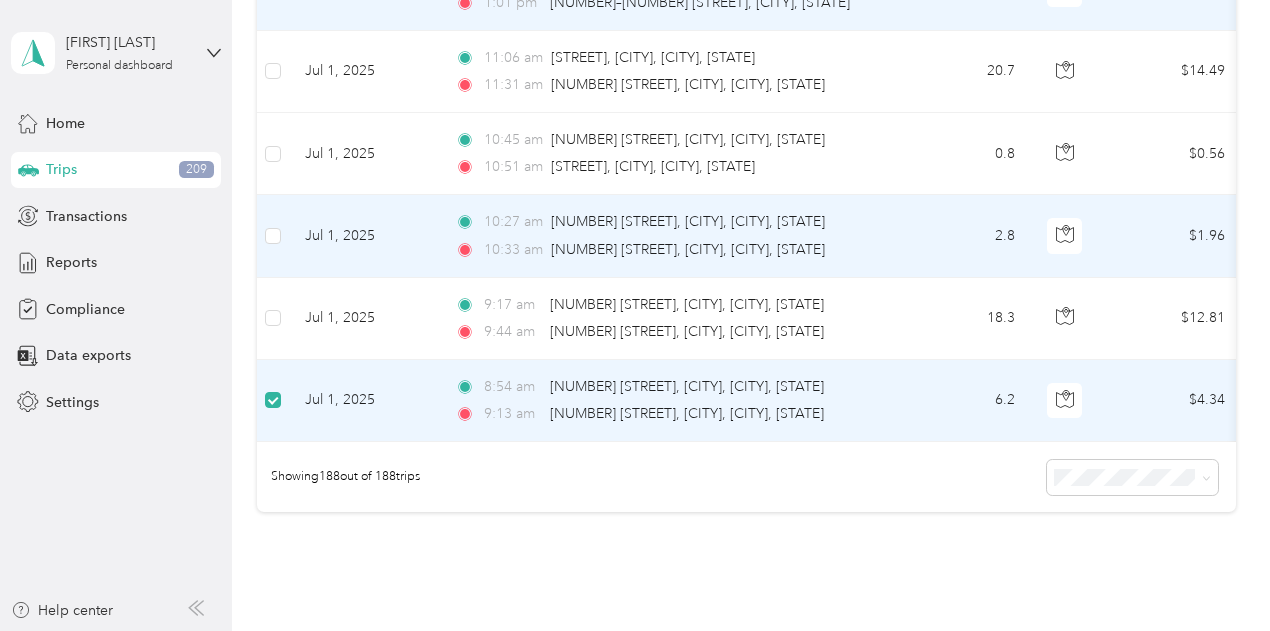 click at bounding box center (273, 236) 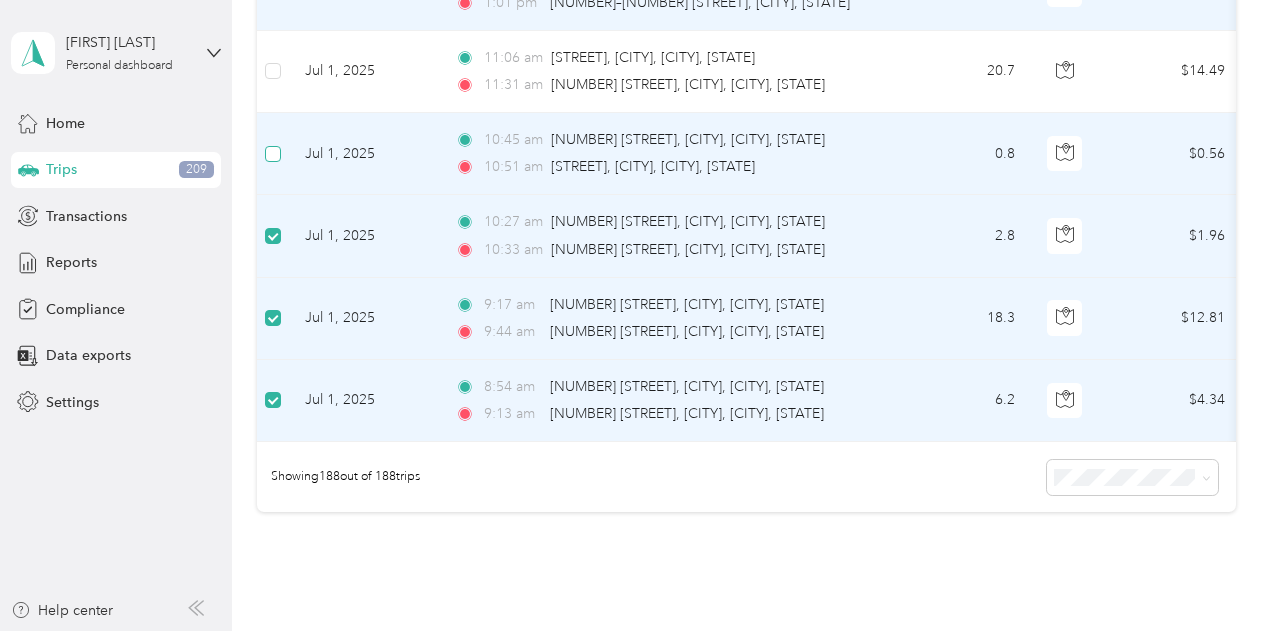 click at bounding box center (273, 154) 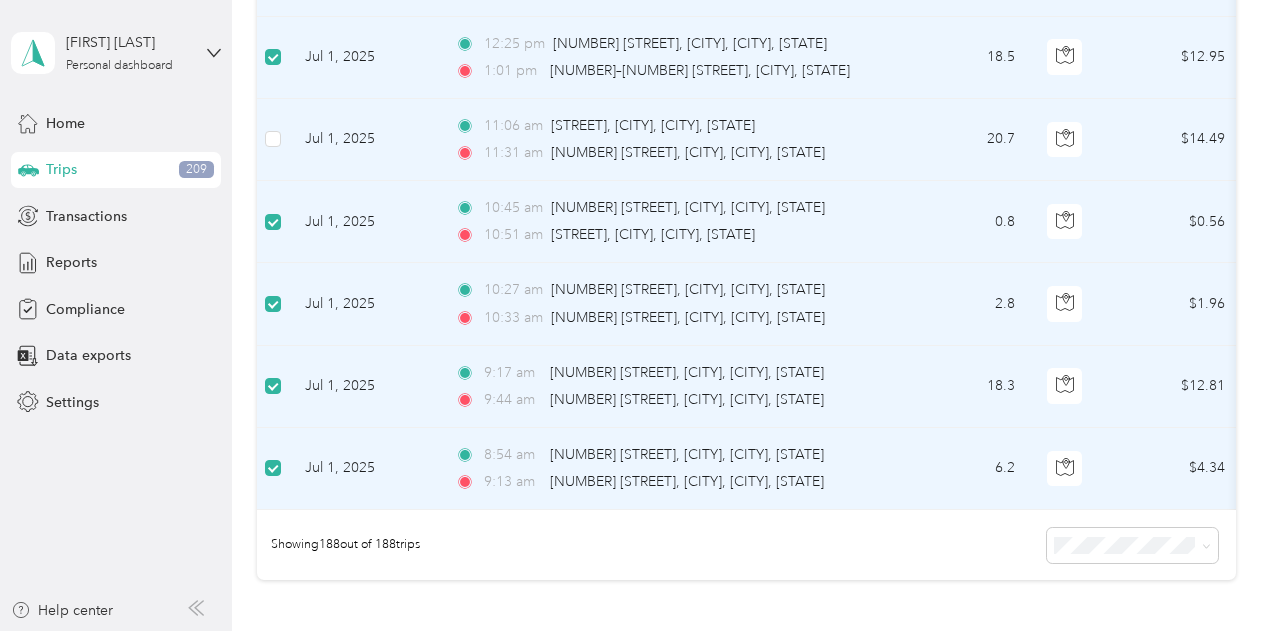 scroll, scrollTop: 15256, scrollLeft: 0, axis: vertical 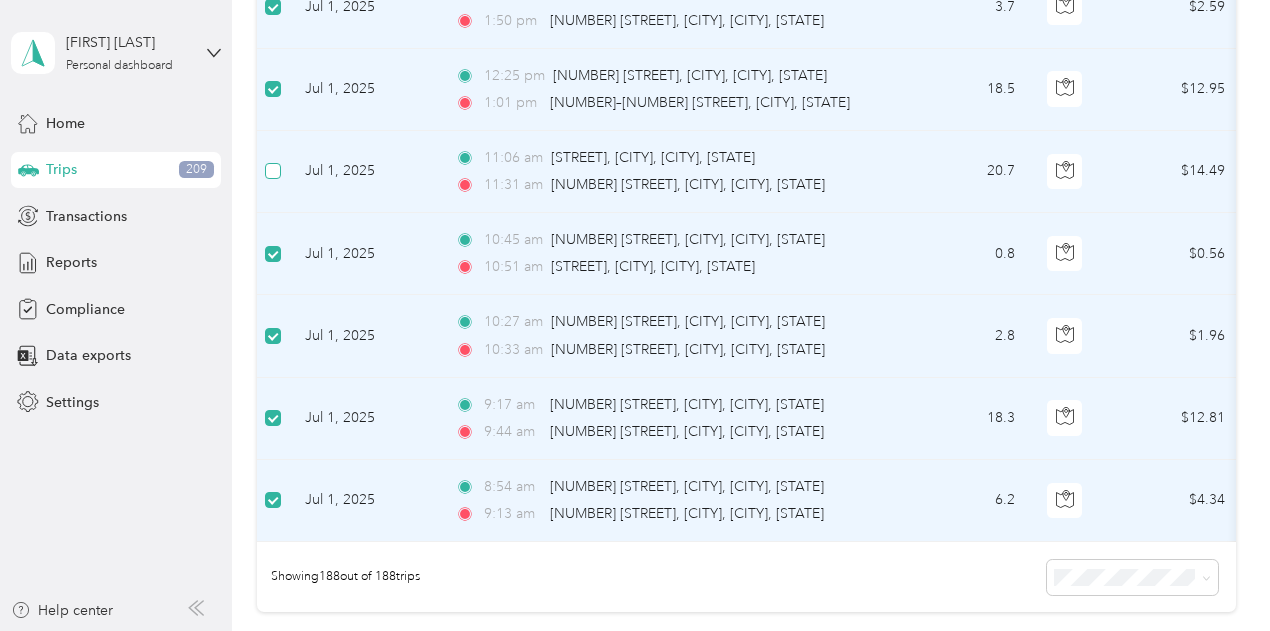 click at bounding box center [273, 171] 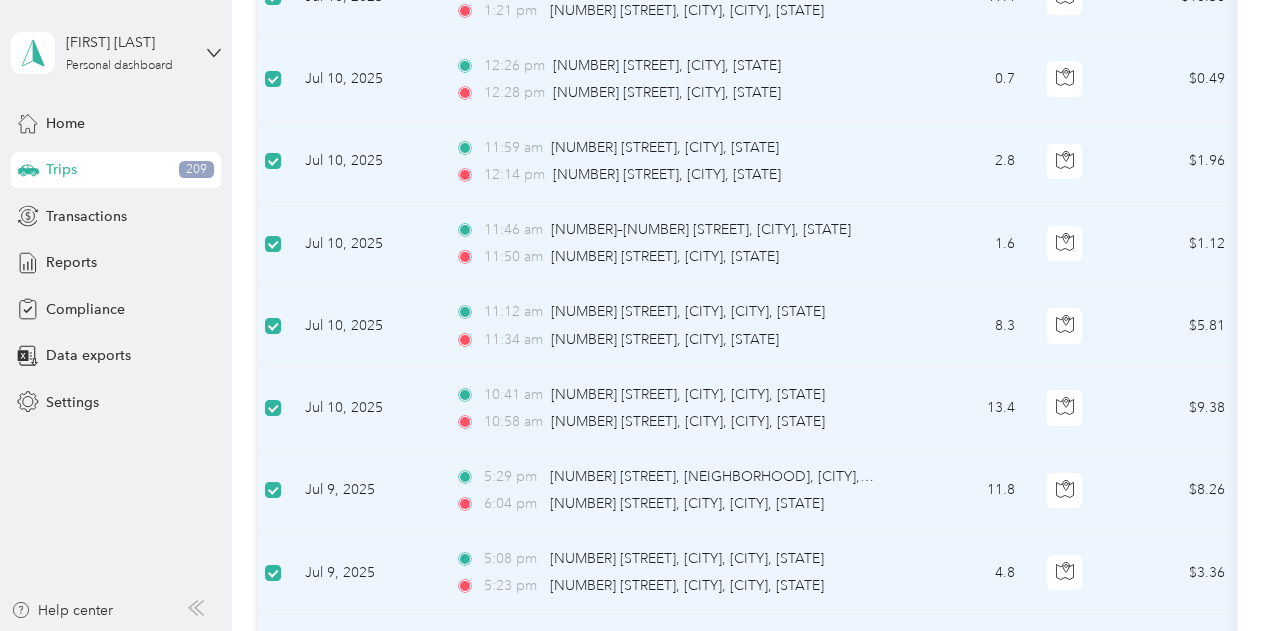 scroll, scrollTop: 9556, scrollLeft: 0, axis: vertical 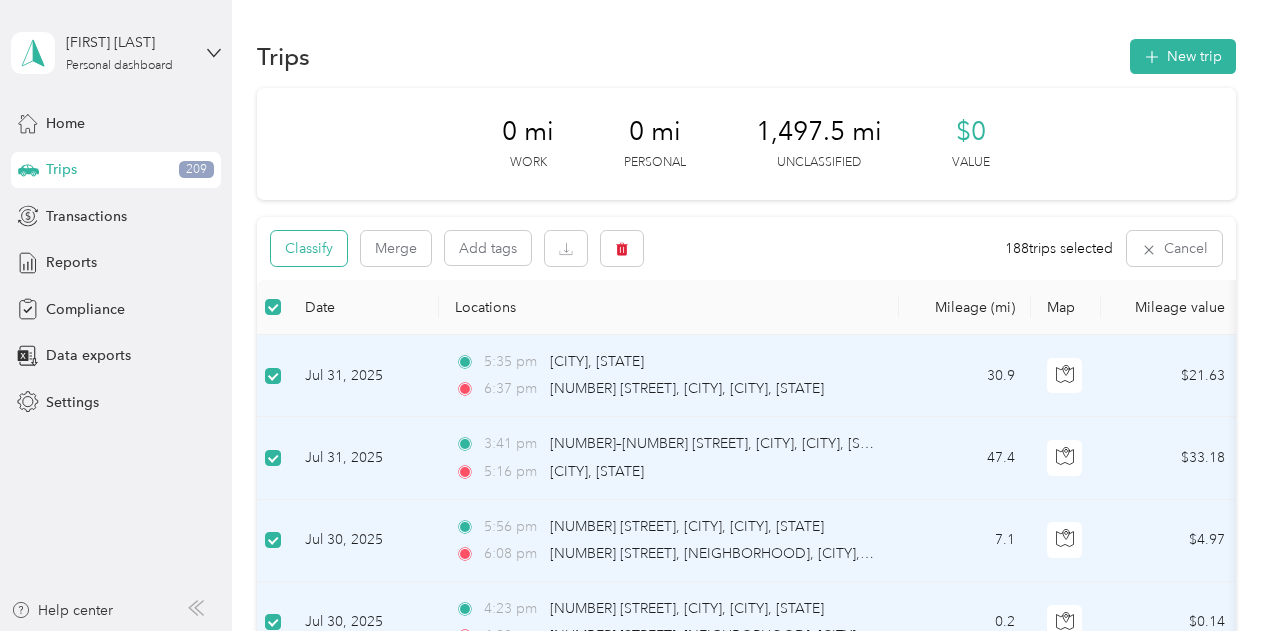 click on "Classify" at bounding box center (309, 248) 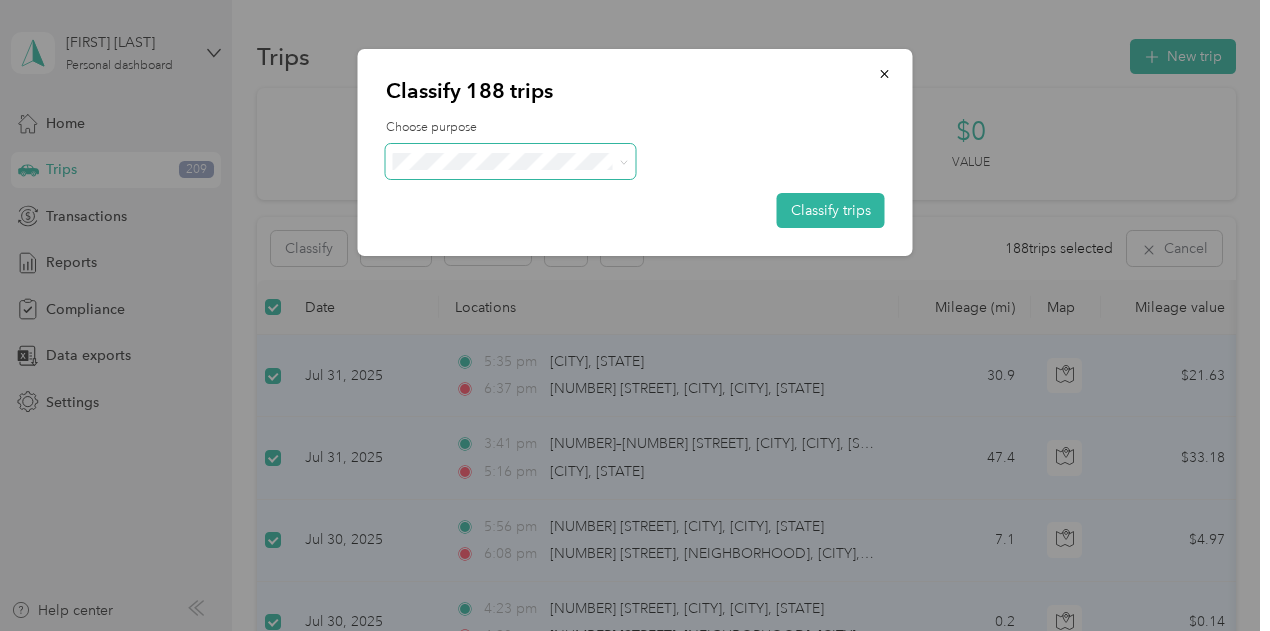 click at bounding box center [511, 161] 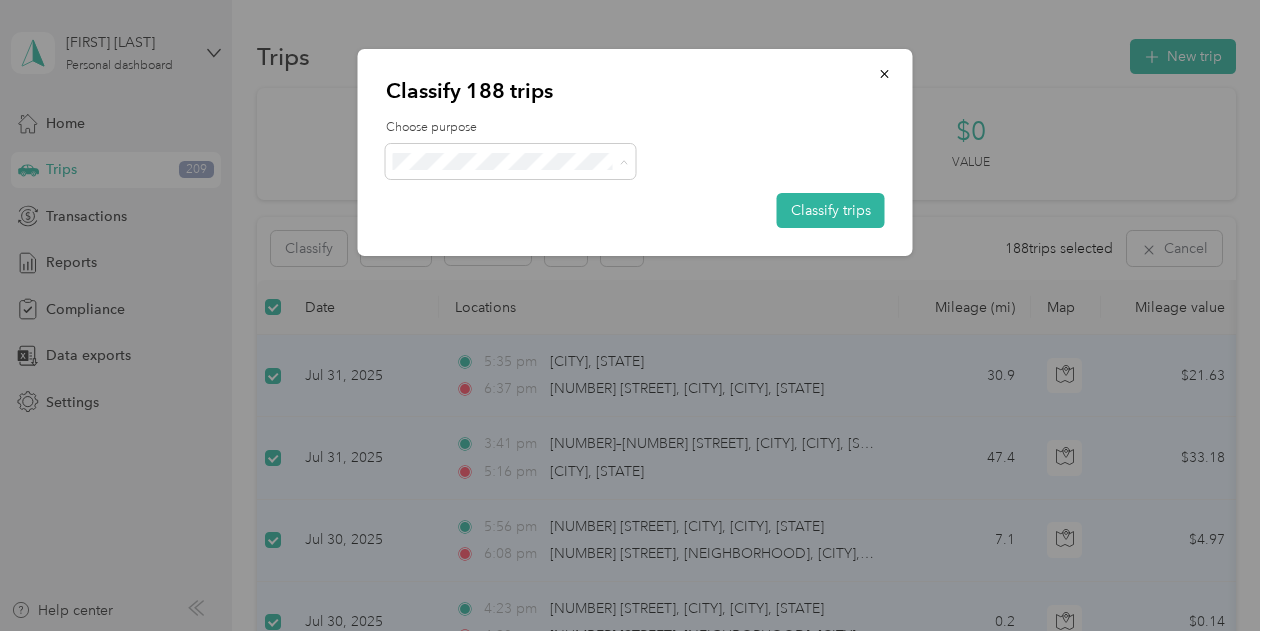 click on "Real Floors" at bounding box center [528, 198] 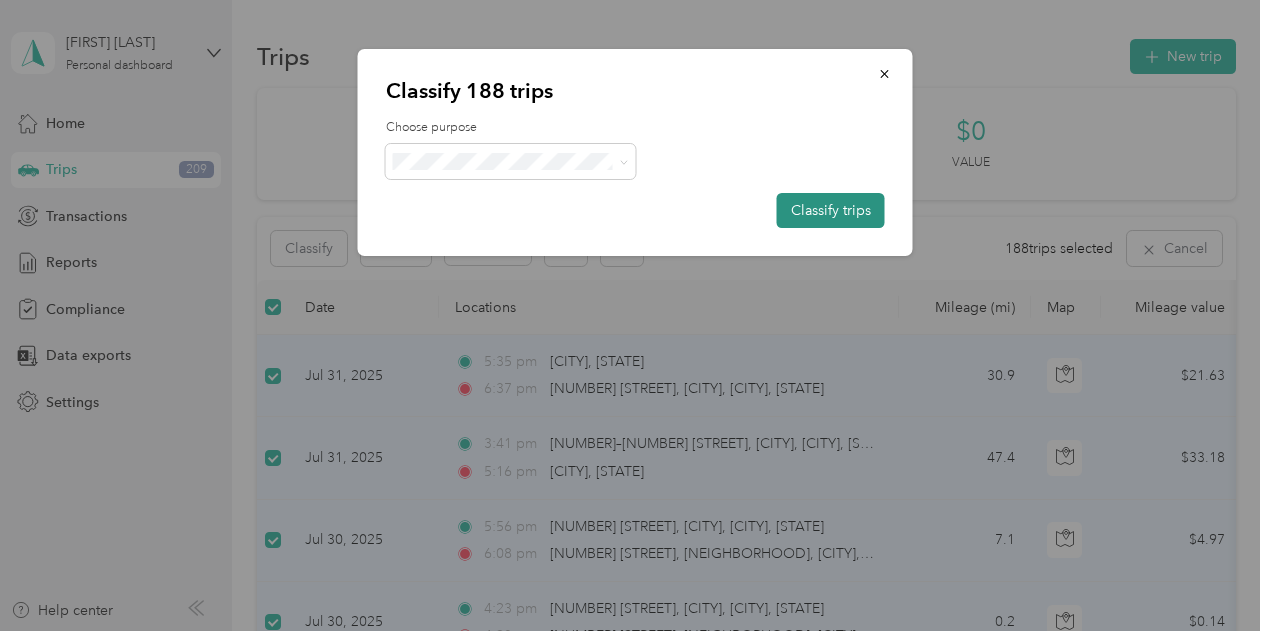 click on "Classify trips" at bounding box center (831, 210) 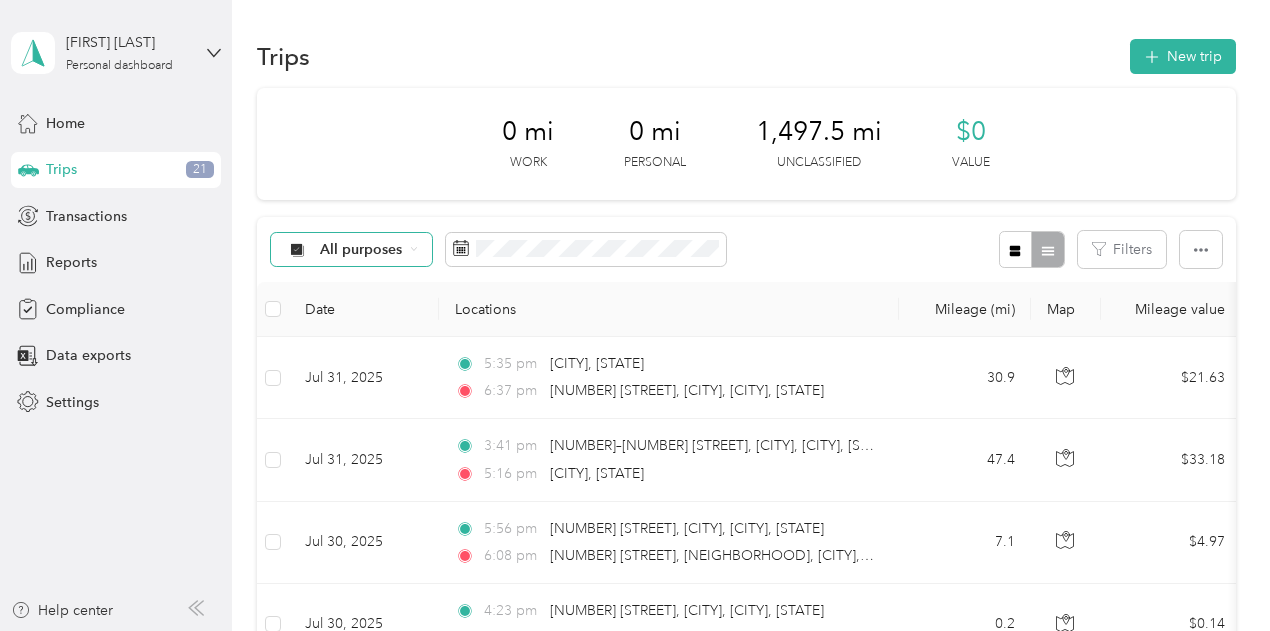 click on "All purposes" at bounding box center [361, 250] 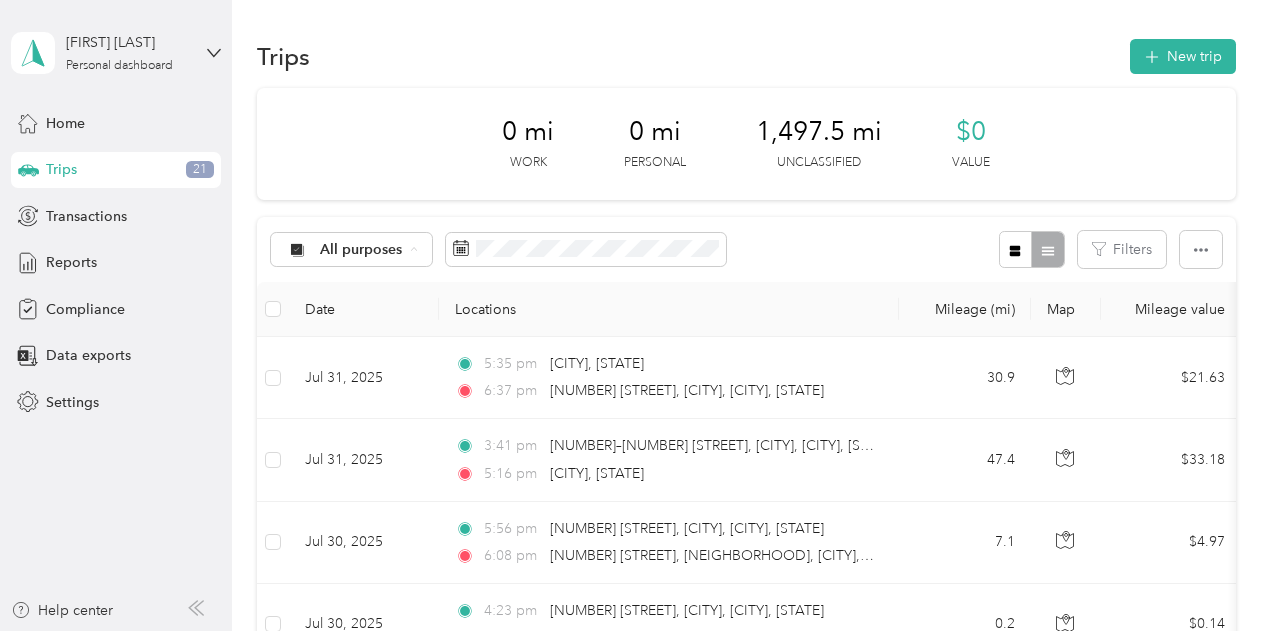 click on "Unclassified" at bounding box center (369, 320) 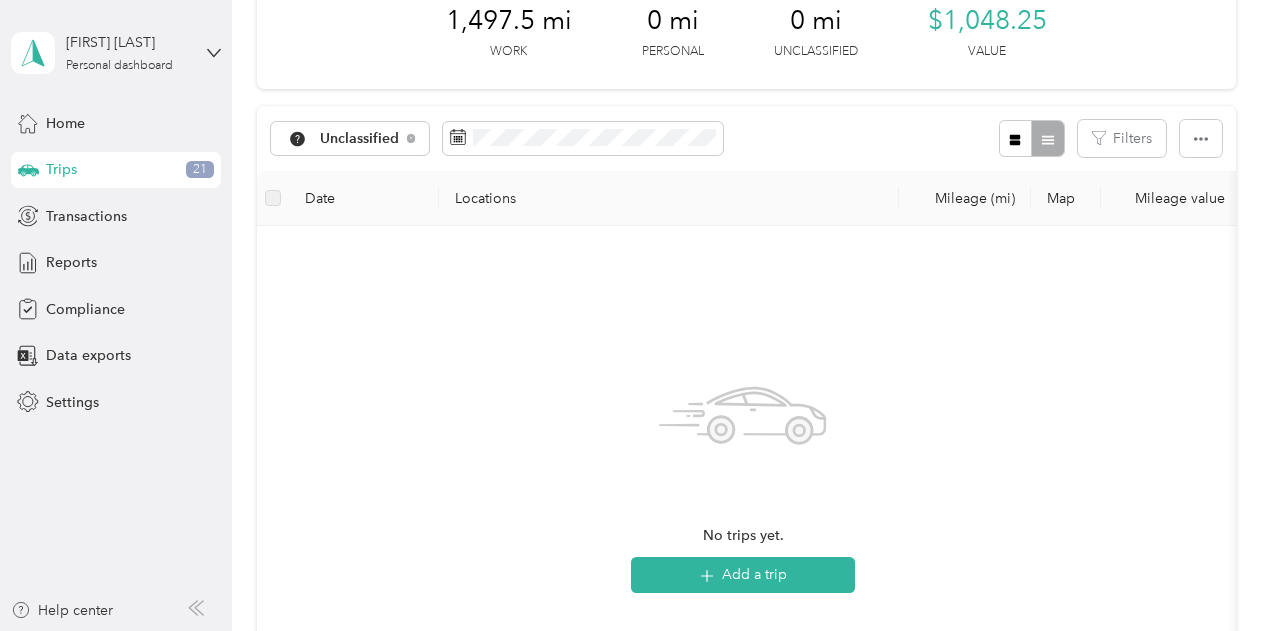 scroll, scrollTop: 0, scrollLeft: 0, axis: both 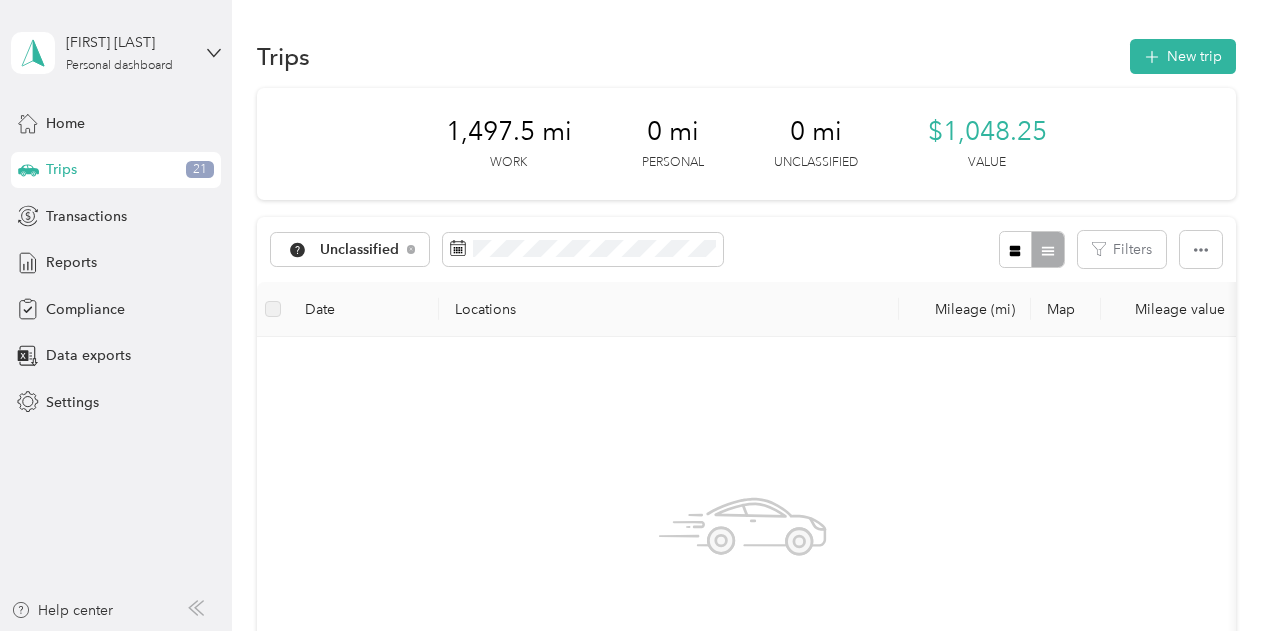 click on "Trips 21" at bounding box center (116, 170) 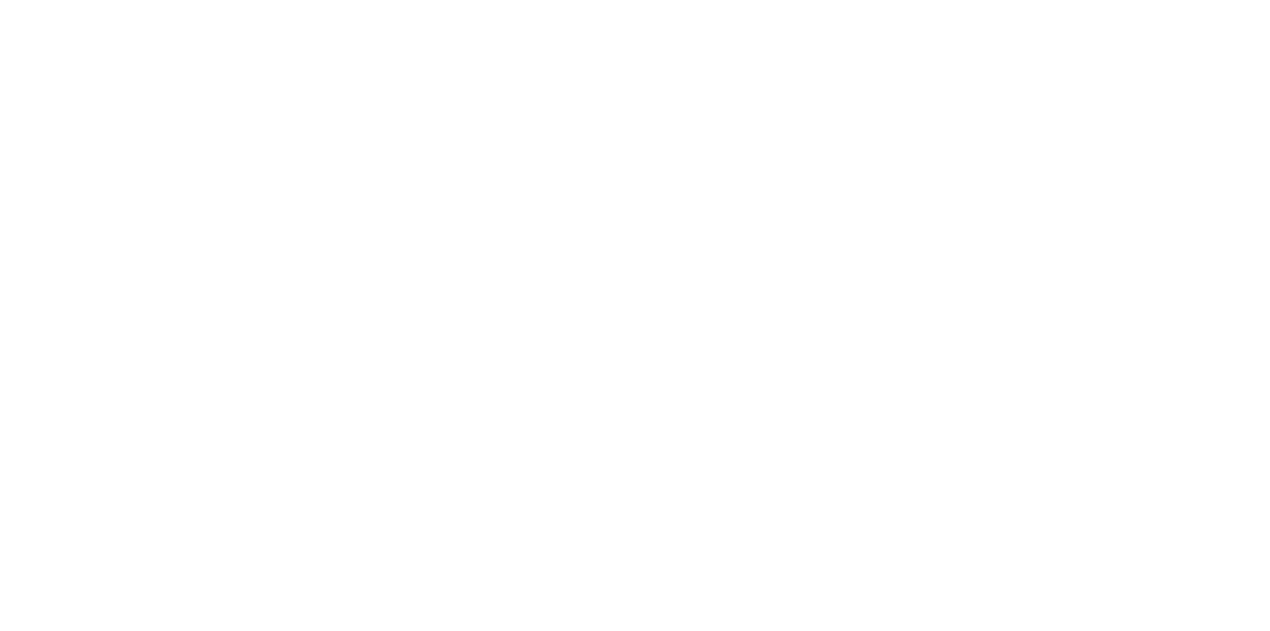 scroll, scrollTop: 0, scrollLeft: 0, axis: both 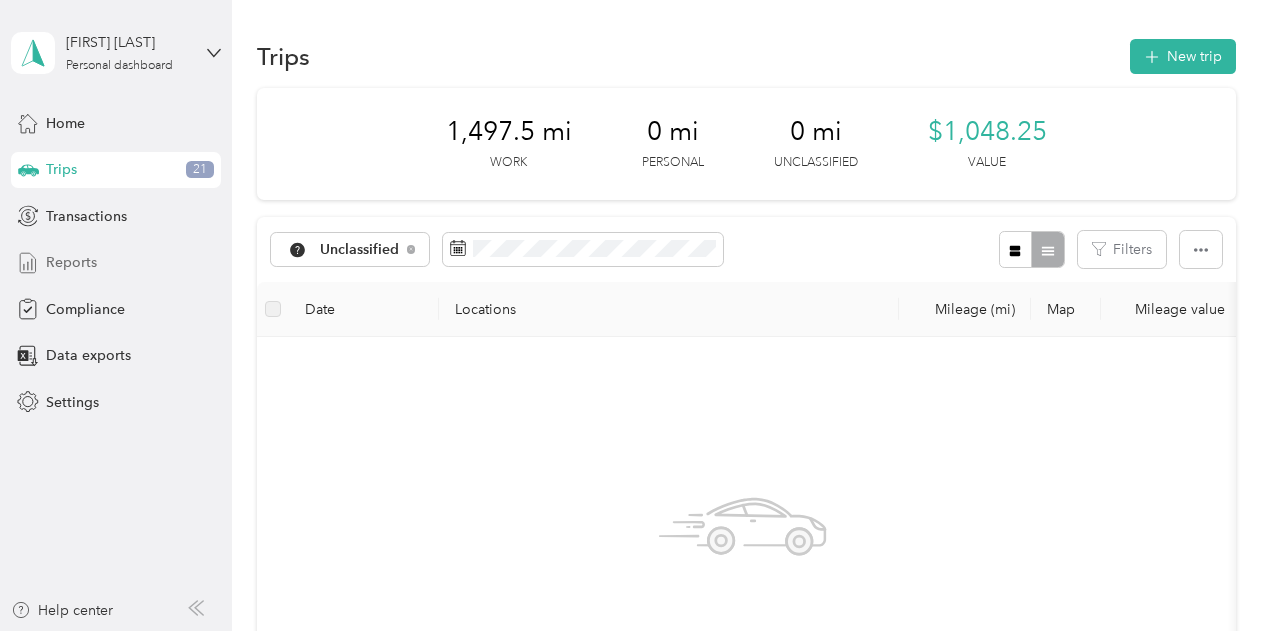 click on "Reports" at bounding box center (116, 263) 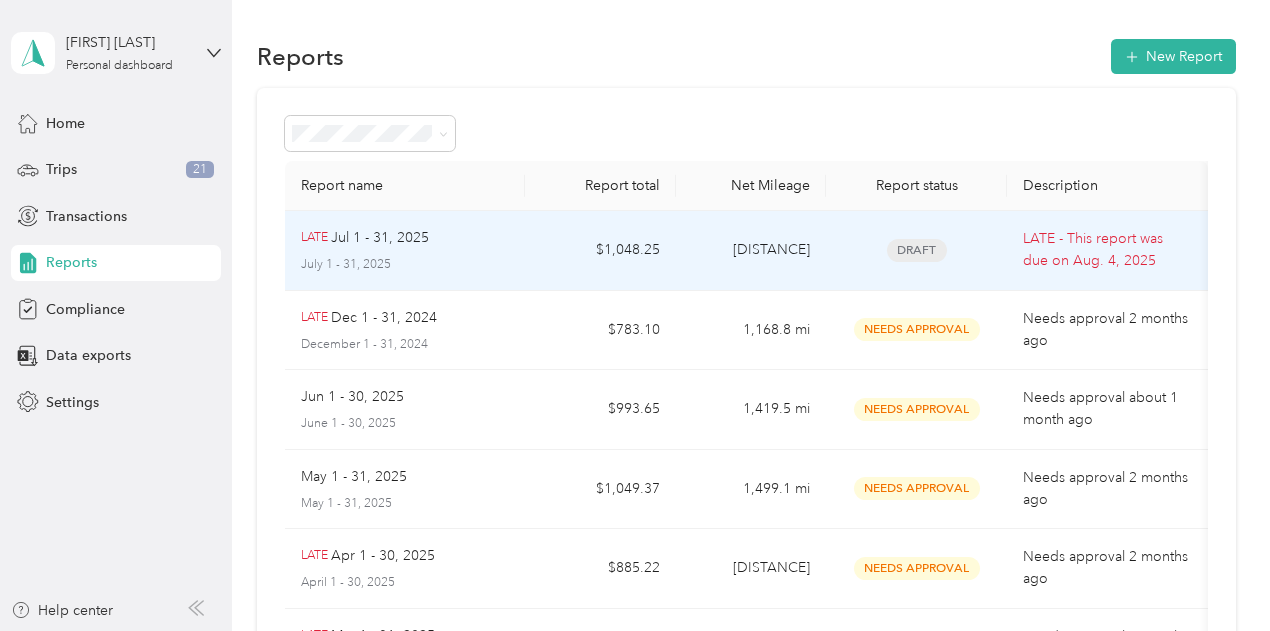click on "1,497.5 mi" at bounding box center (751, 251) 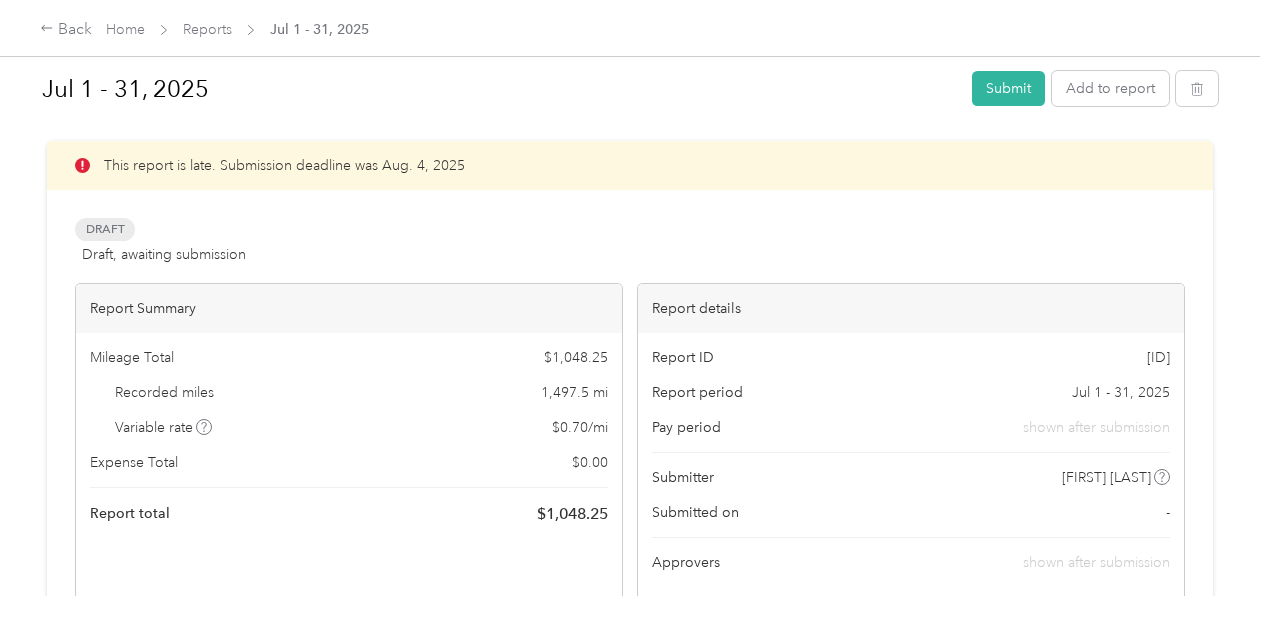 scroll, scrollTop: 0, scrollLeft: 0, axis: both 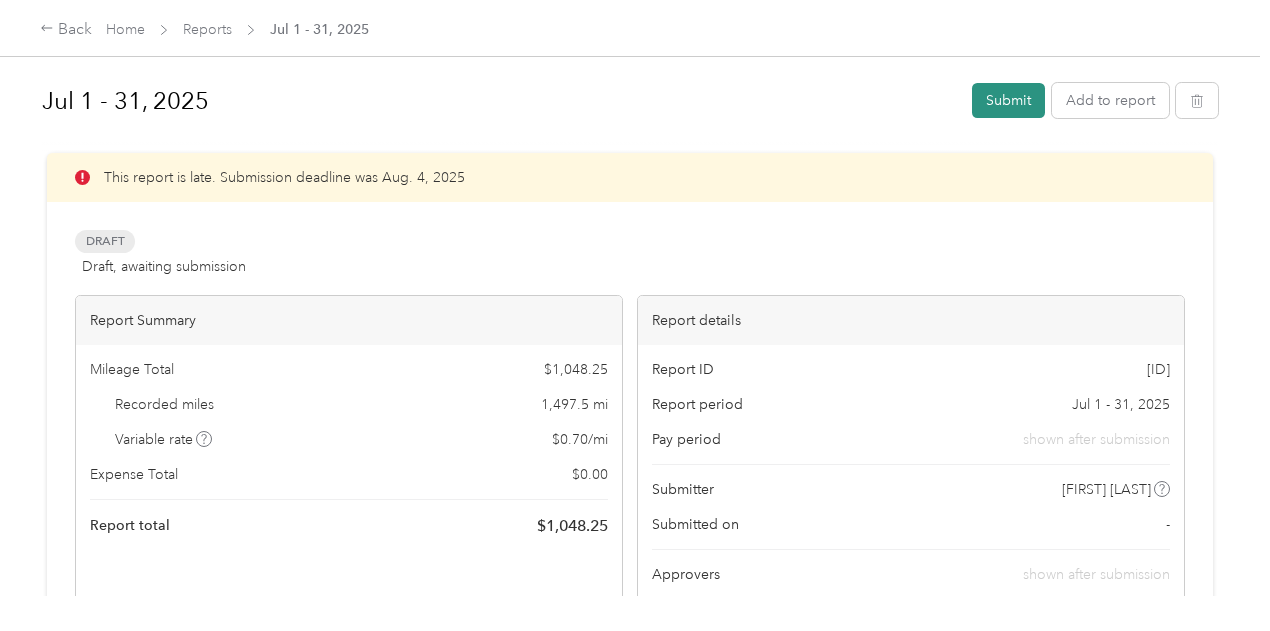click on "Submit" at bounding box center (1008, 100) 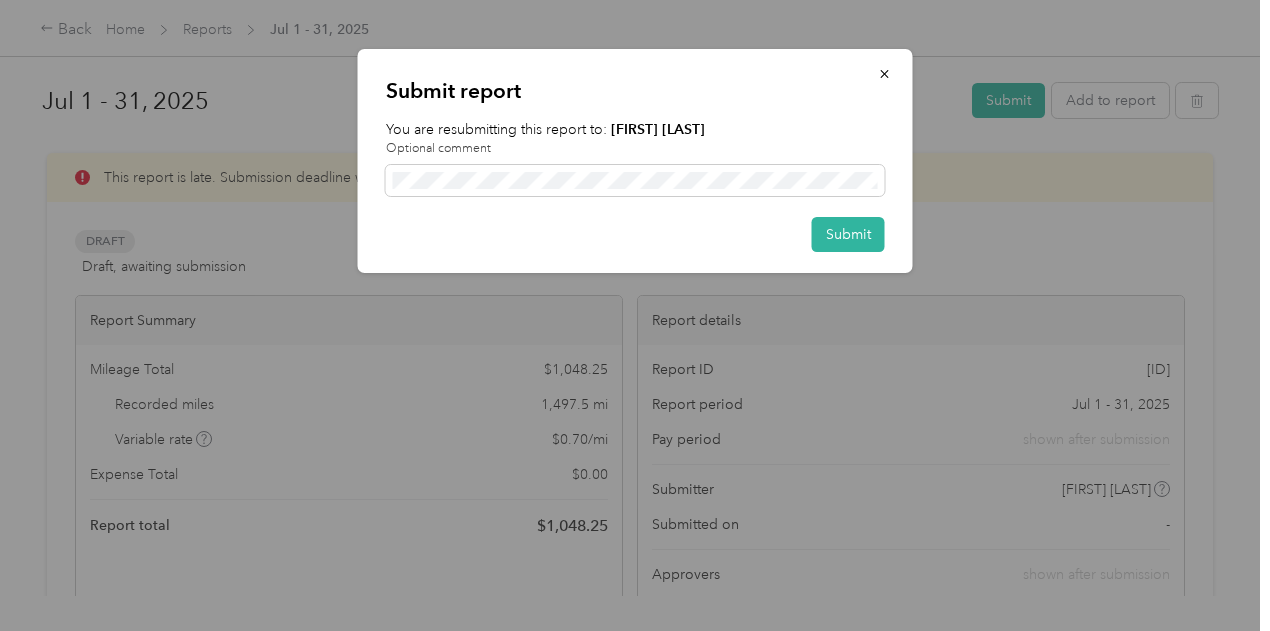 click on "Optional comment" at bounding box center [635, 149] 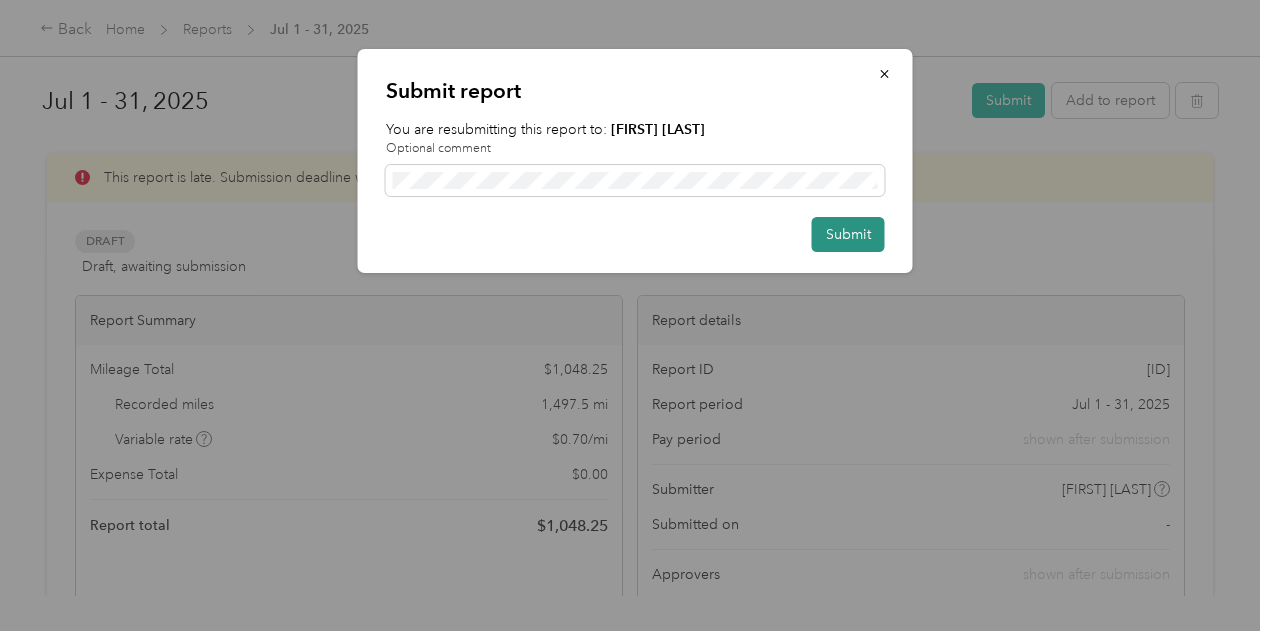 drag, startPoint x: 804, startPoint y: 226, endPoint x: 815, endPoint y: 228, distance: 11.18034 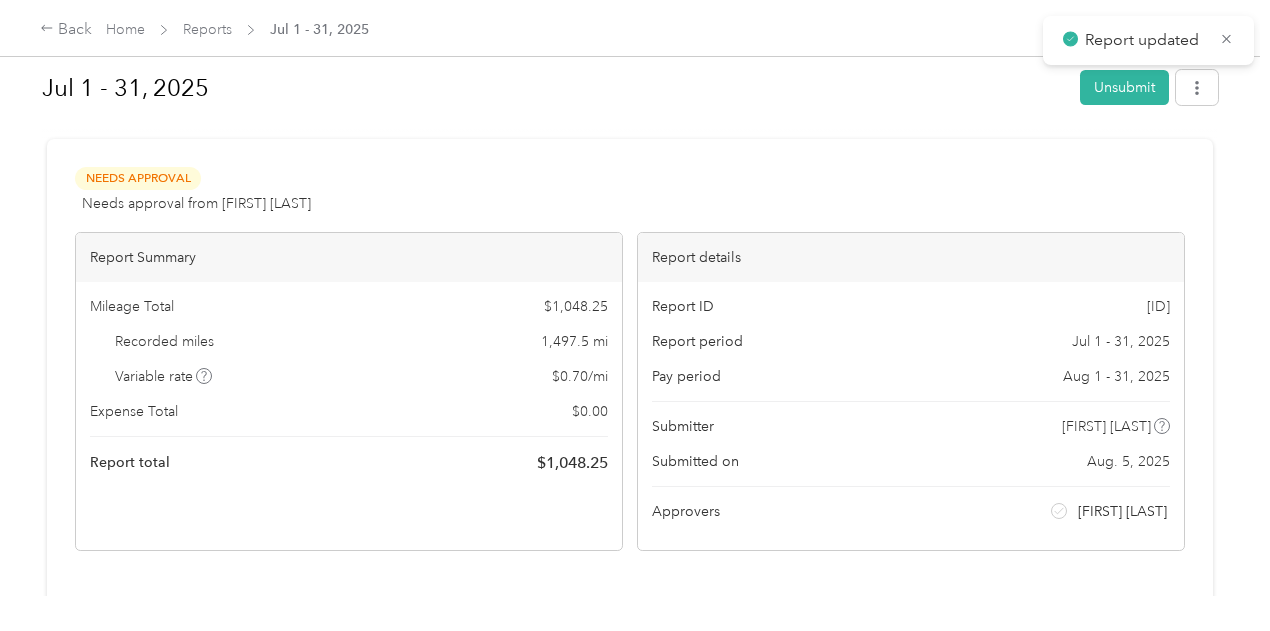 scroll, scrollTop: 0, scrollLeft: 0, axis: both 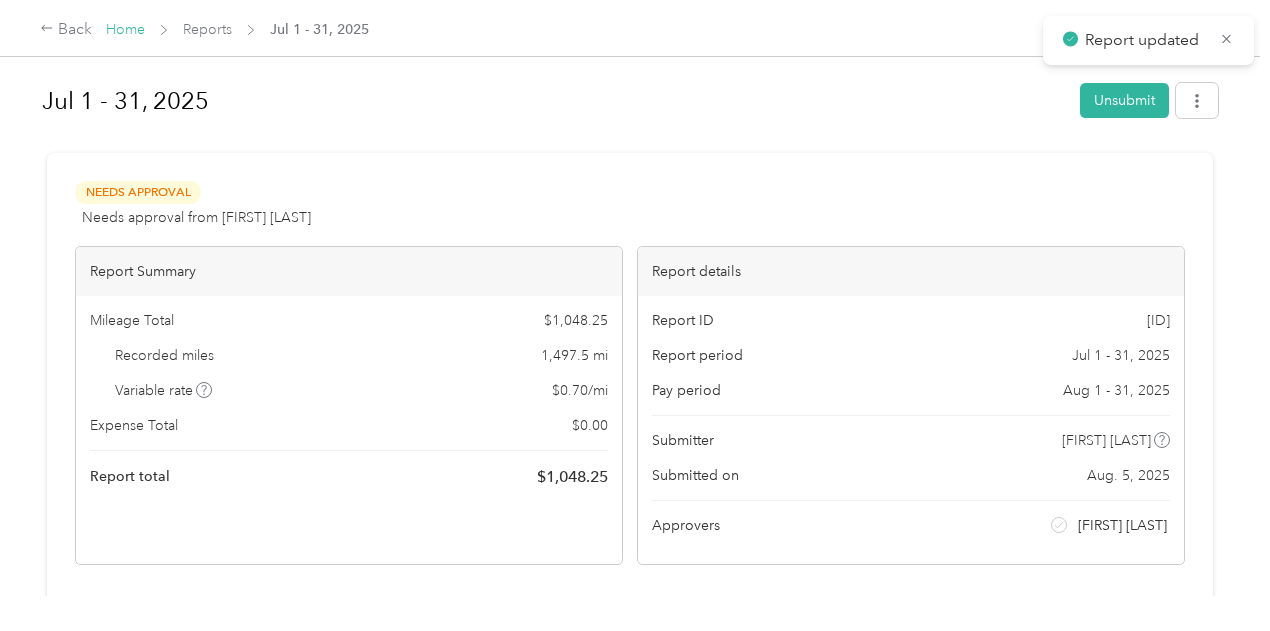click on "Home" at bounding box center (125, 29) 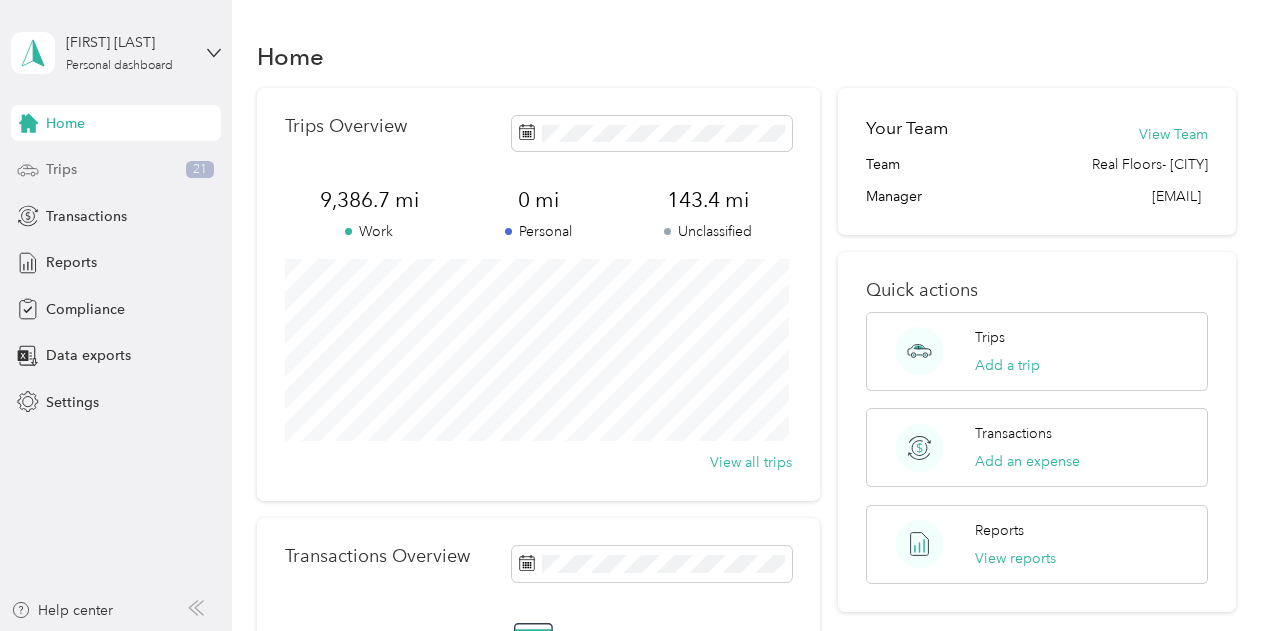 click on "Trips 21" at bounding box center [116, 170] 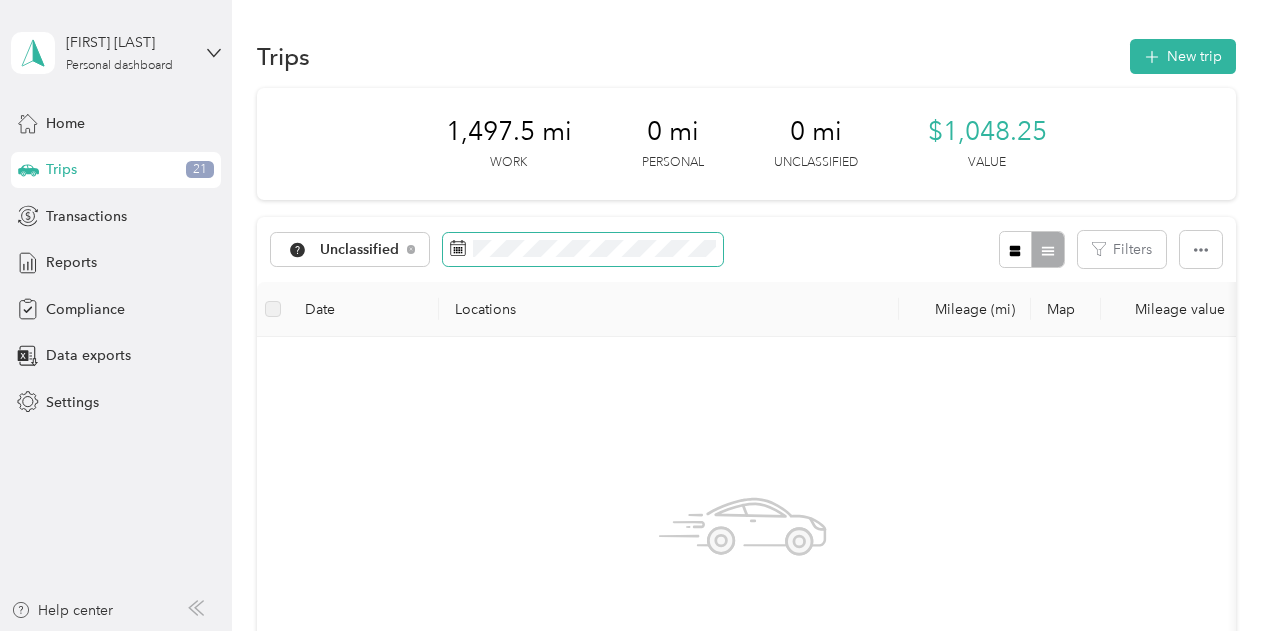 click at bounding box center (583, 250) 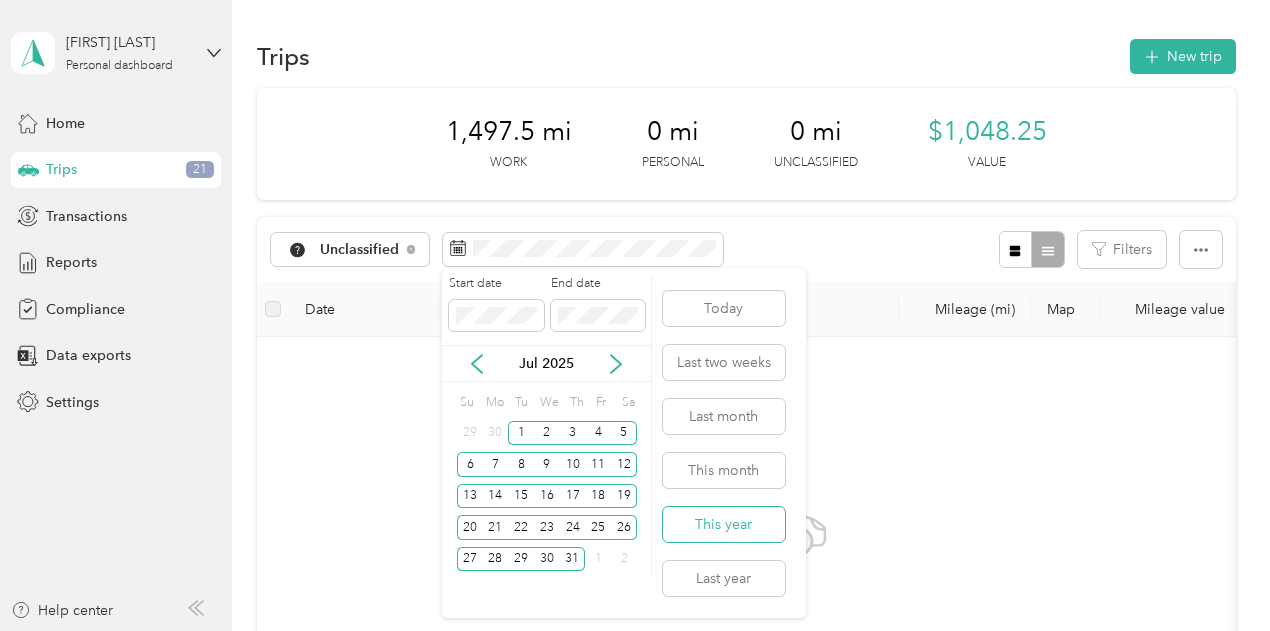 click on "This year" at bounding box center [724, 524] 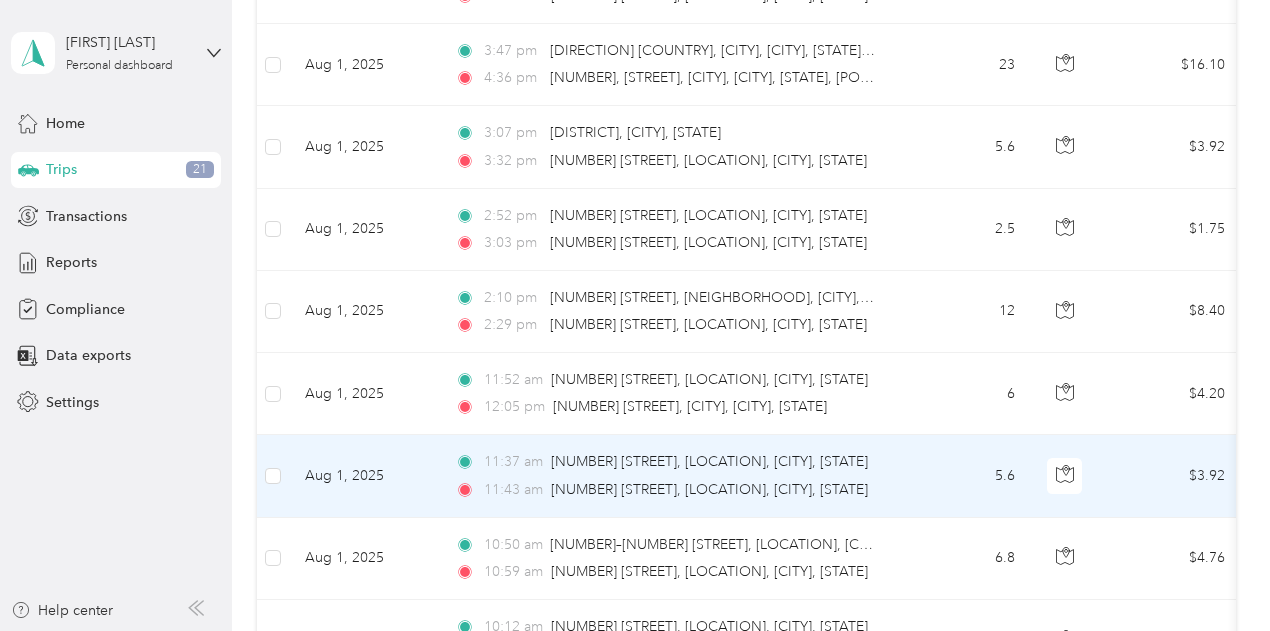 scroll, scrollTop: 1700, scrollLeft: 0, axis: vertical 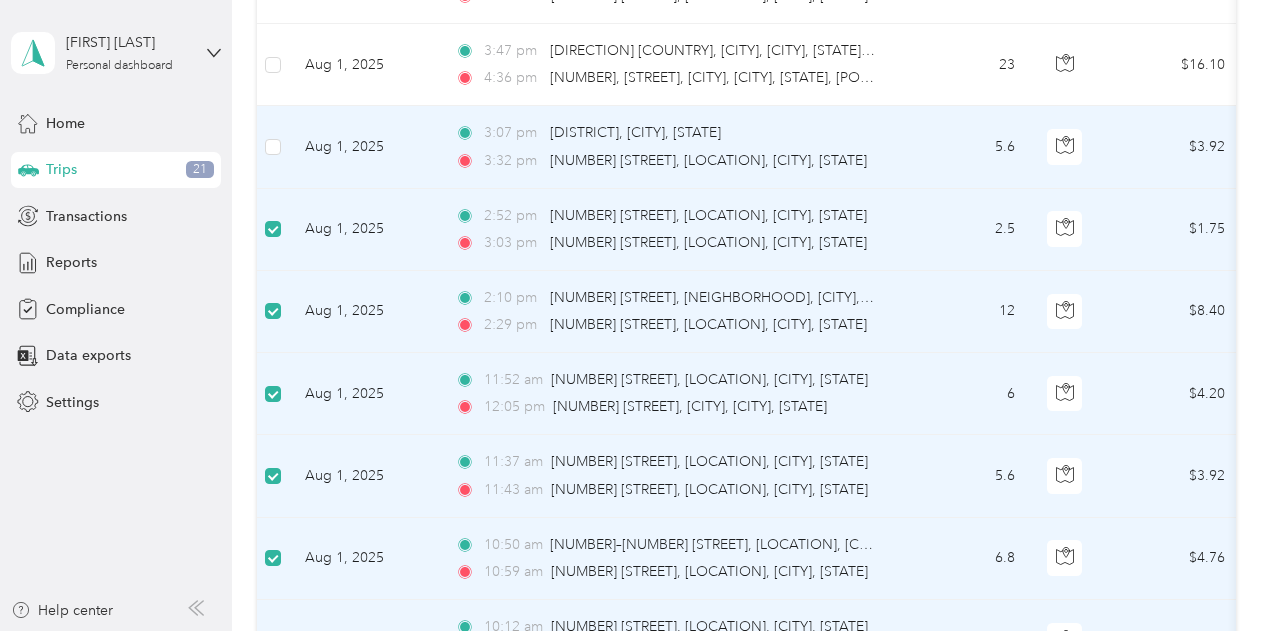 click at bounding box center (273, 147) 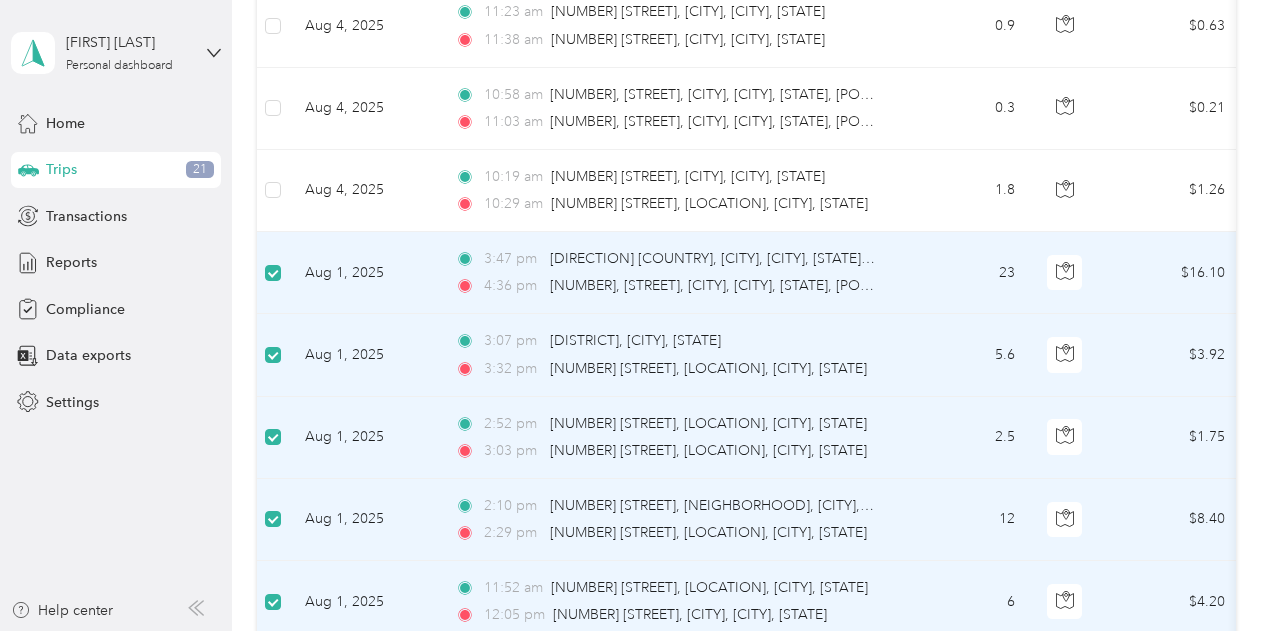 scroll, scrollTop: 798, scrollLeft: 0, axis: vertical 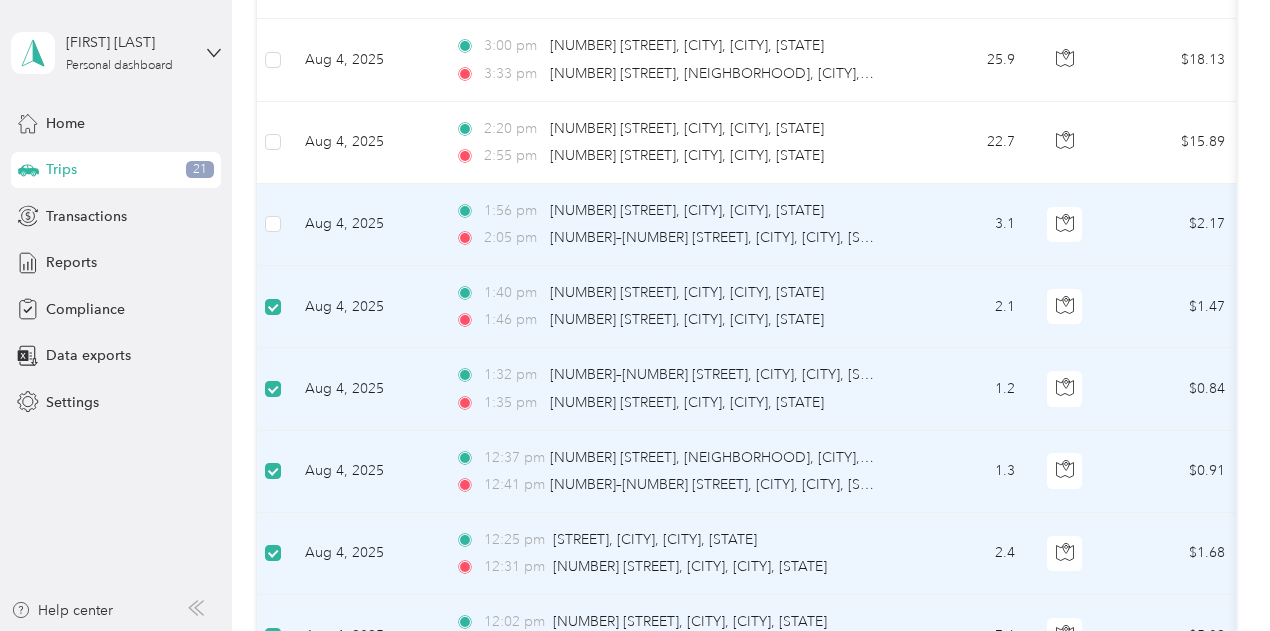 click at bounding box center [273, 225] 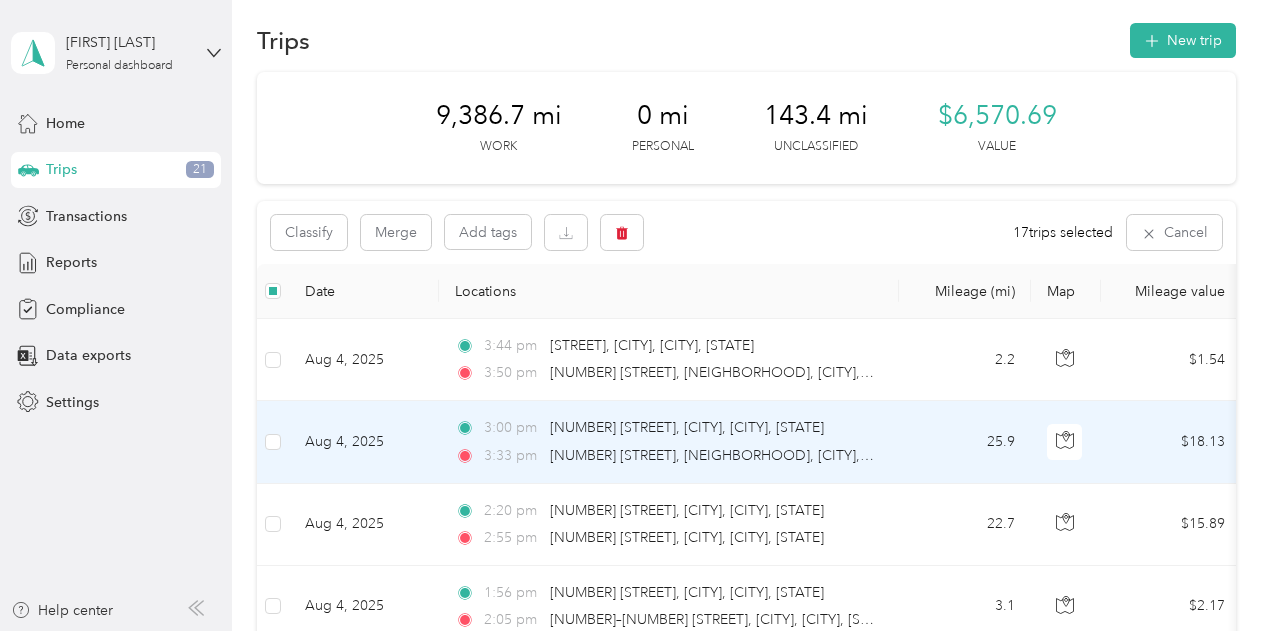 scroll, scrollTop: 0, scrollLeft: 0, axis: both 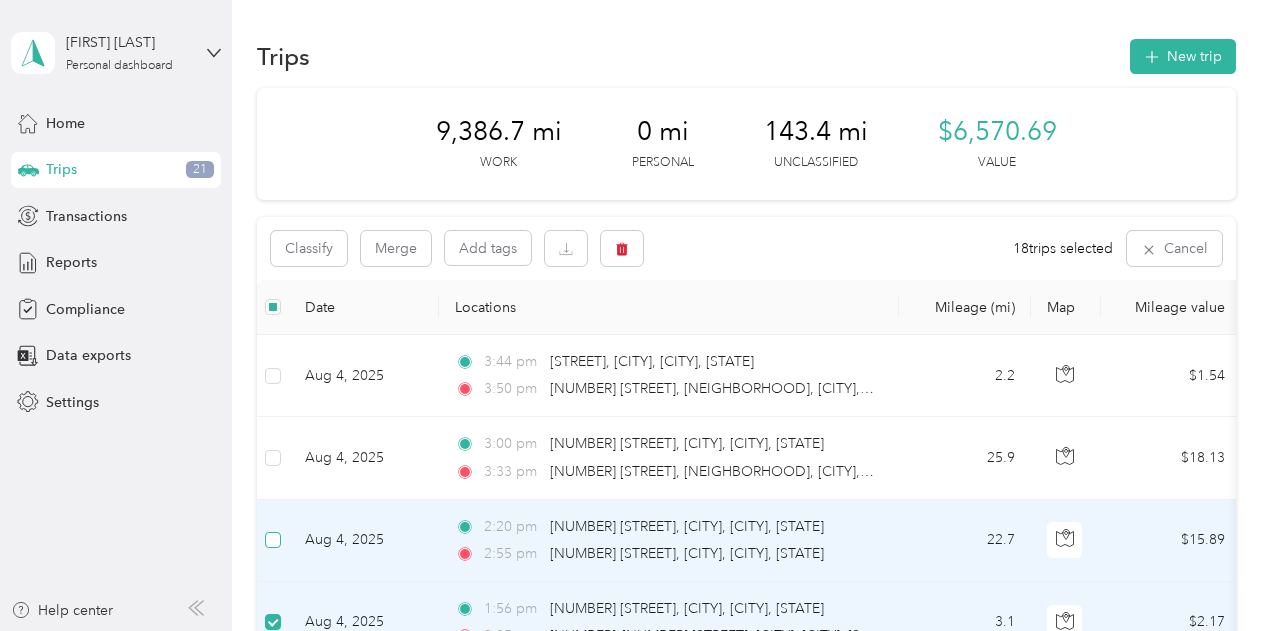 click at bounding box center [273, 540] 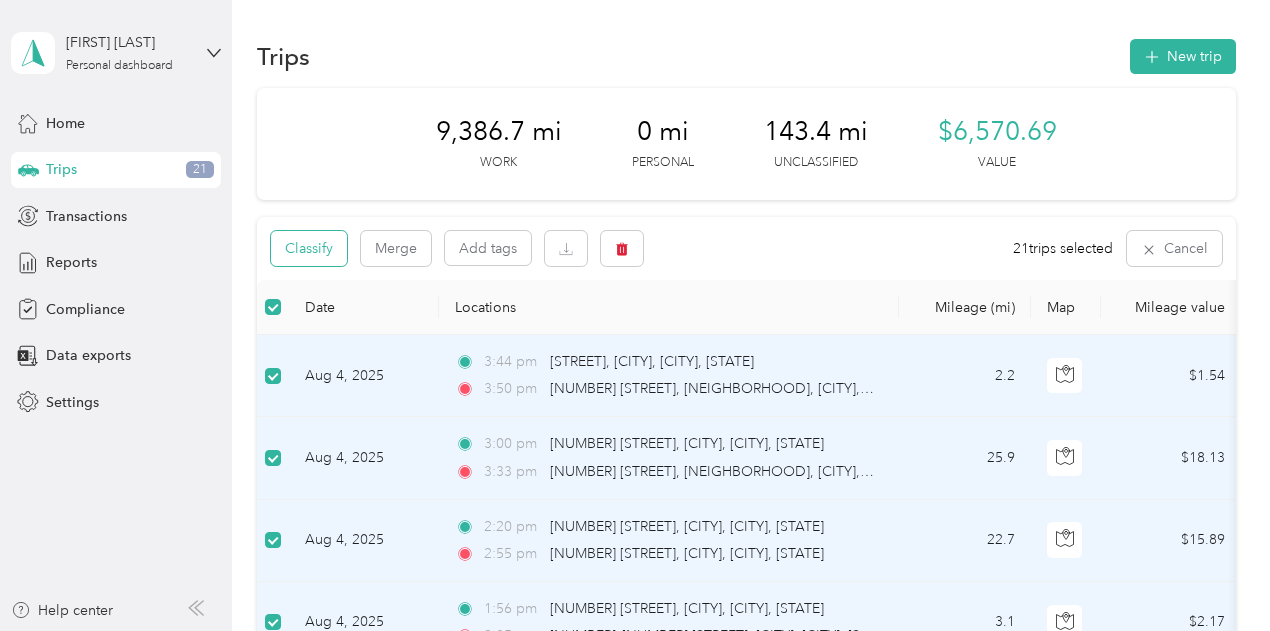 click on "Classify" at bounding box center [309, 248] 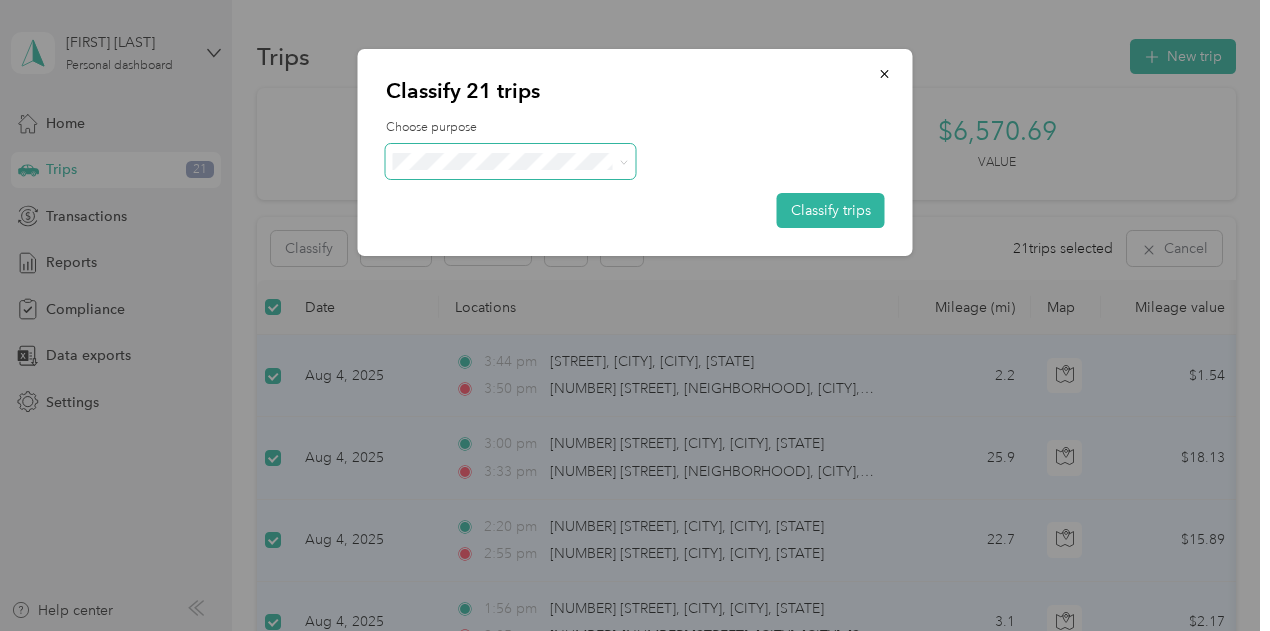 click at bounding box center [511, 161] 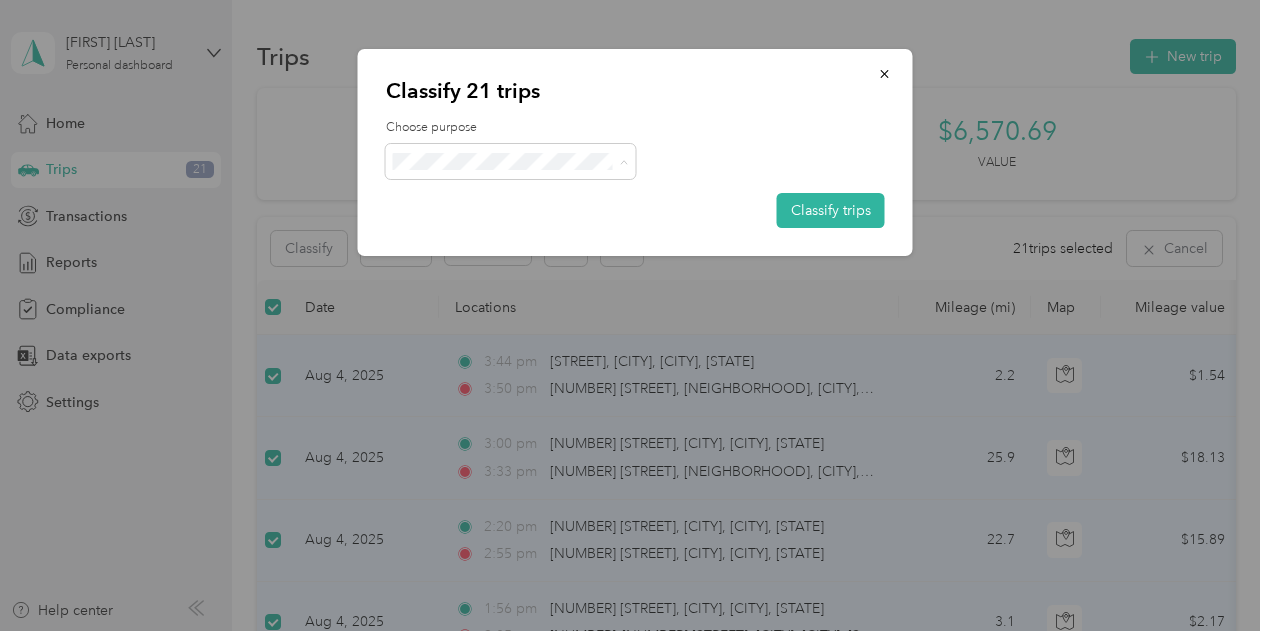 click on "Real Floors" at bounding box center (511, 198) 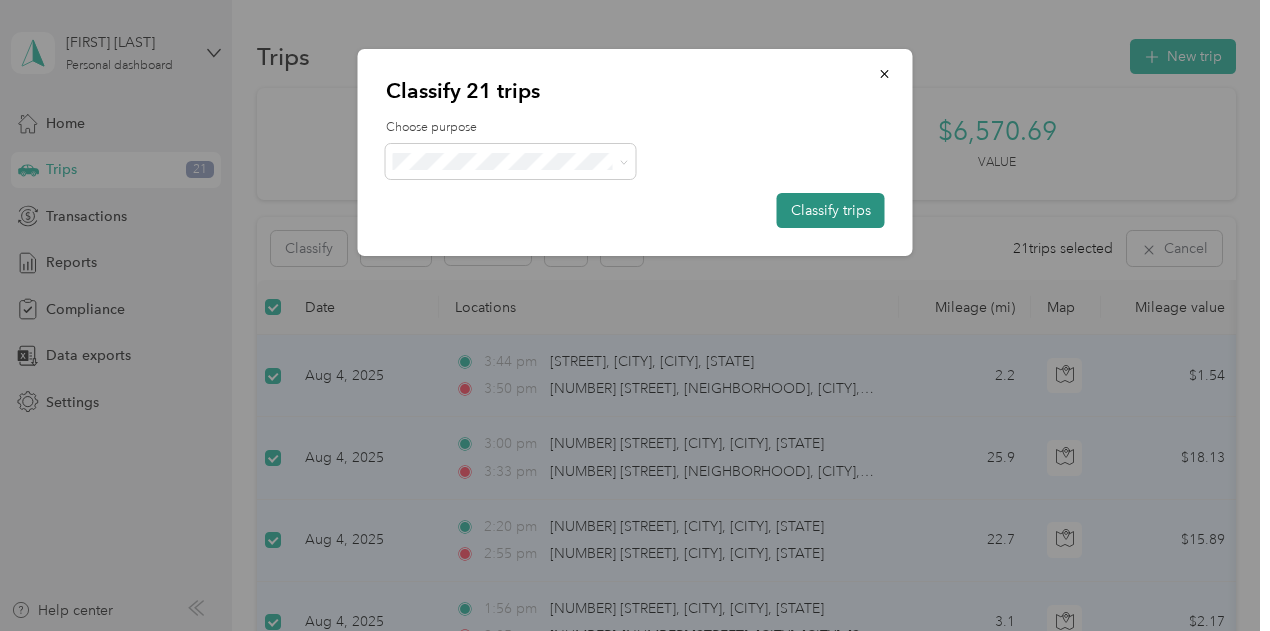 click on "Classify trips" at bounding box center (831, 210) 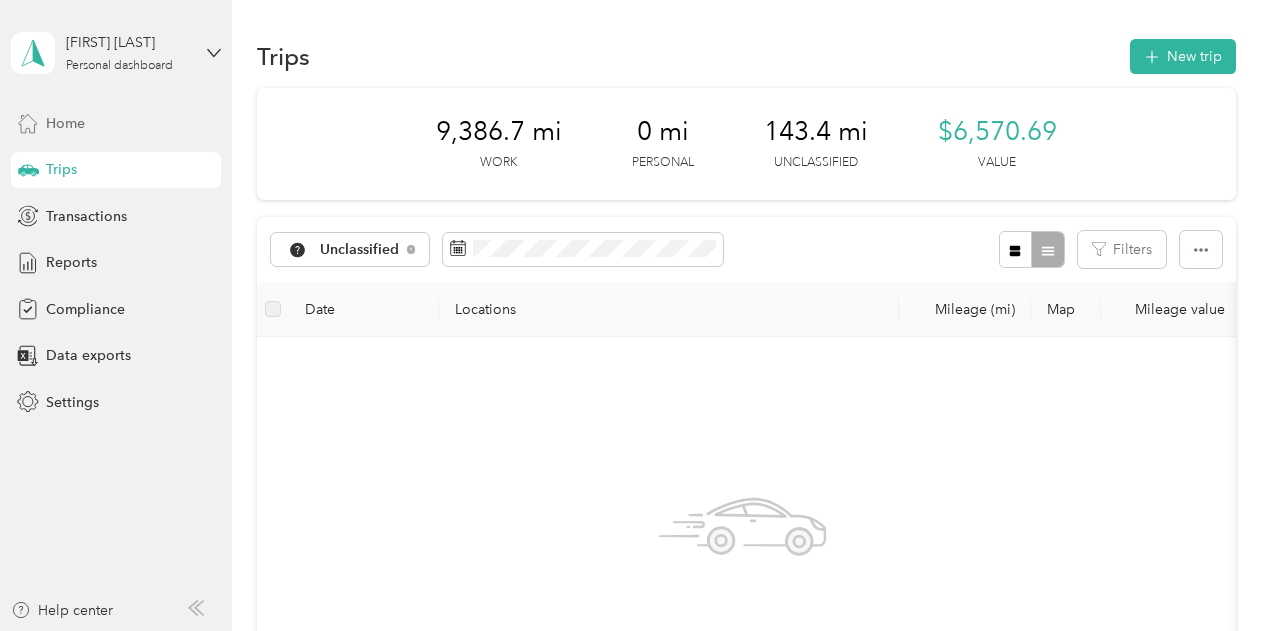 click on "Home" at bounding box center (116, 123) 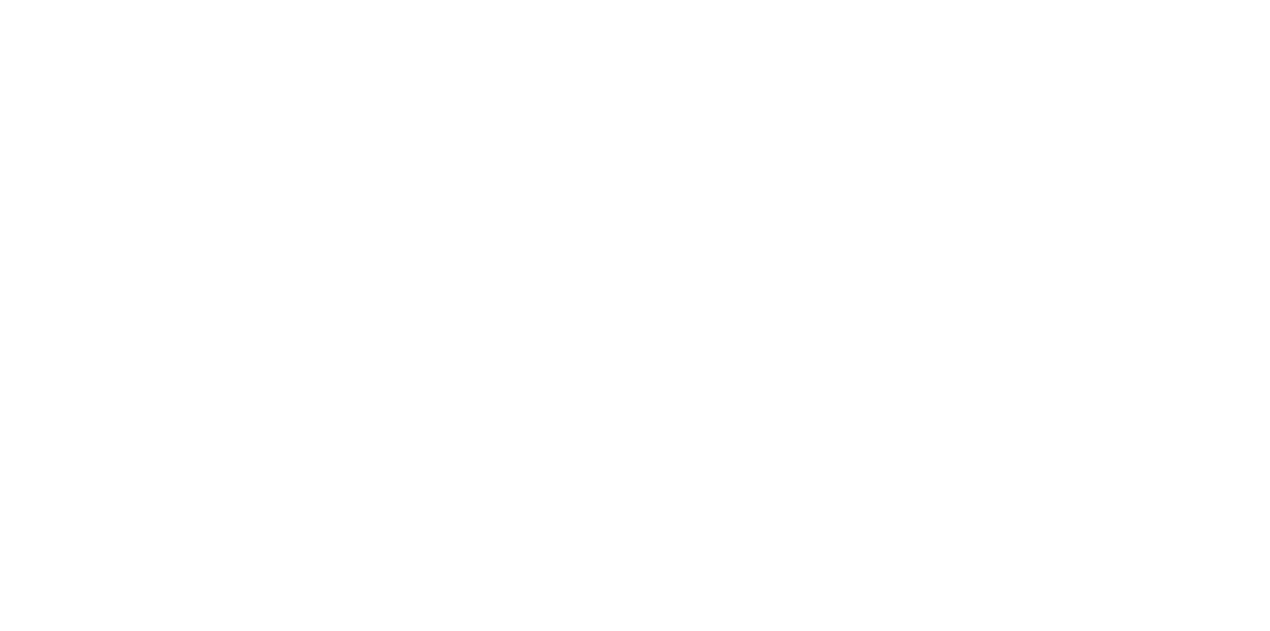 scroll, scrollTop: 0, scrollLeft: 0, axis: both 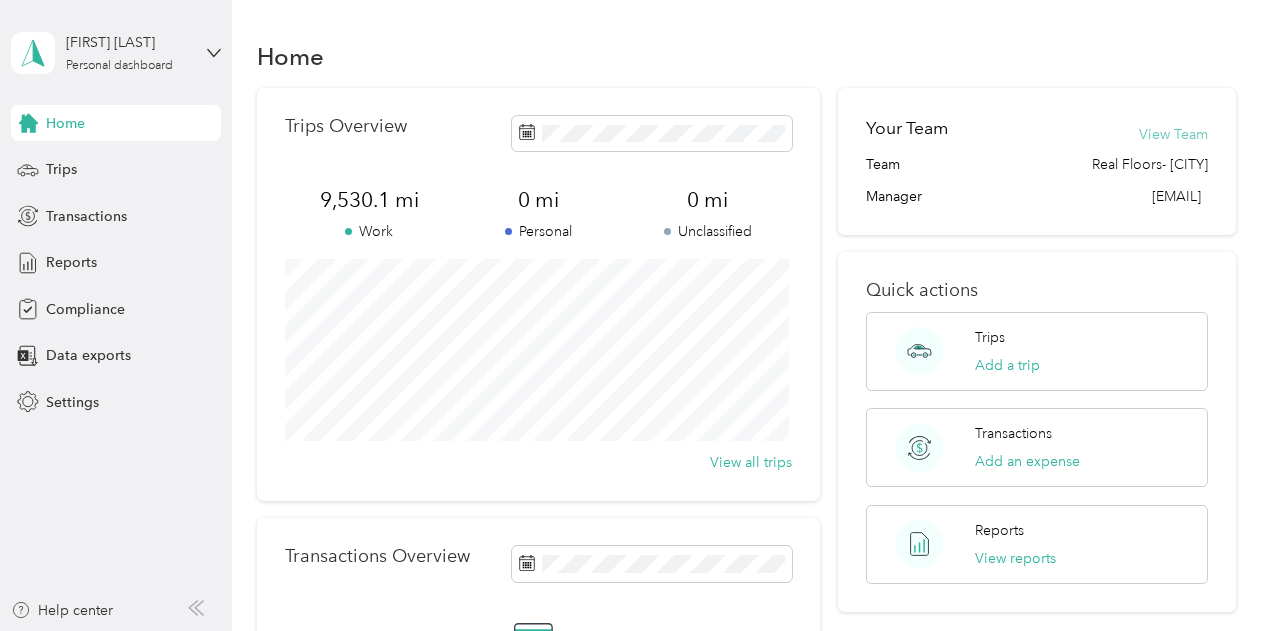 click on "View Team" at bounding box center (1173, 134) 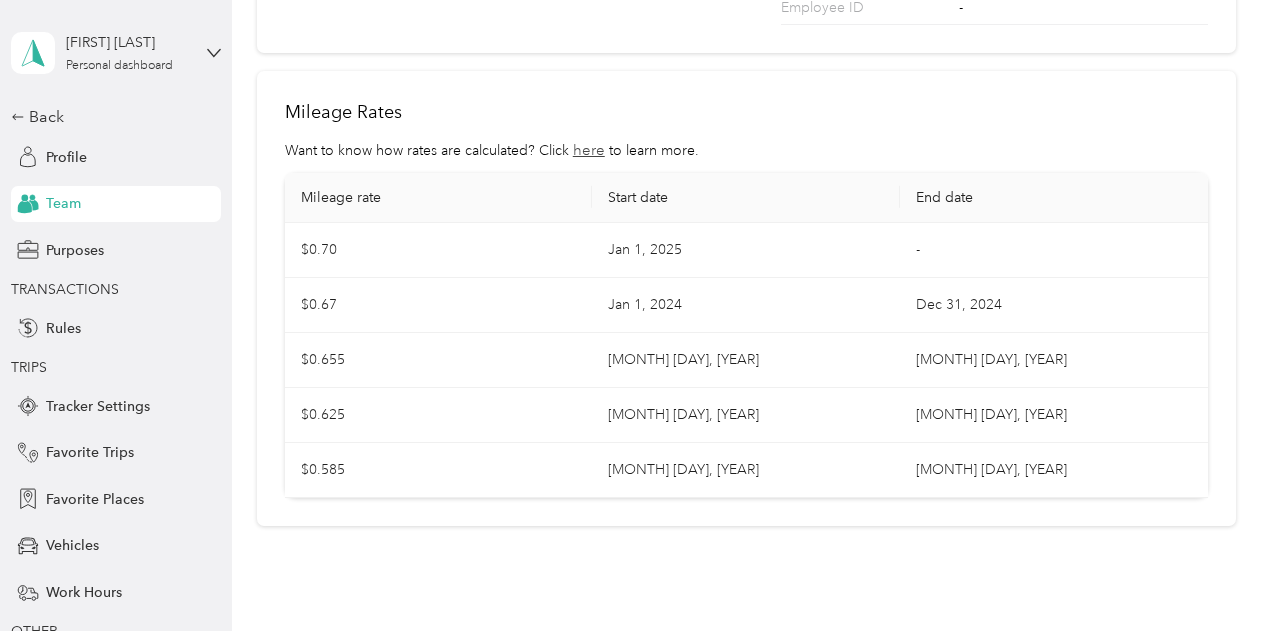 scroll, scrollTop: 390, scrollLeft: 0, axis: vertical 